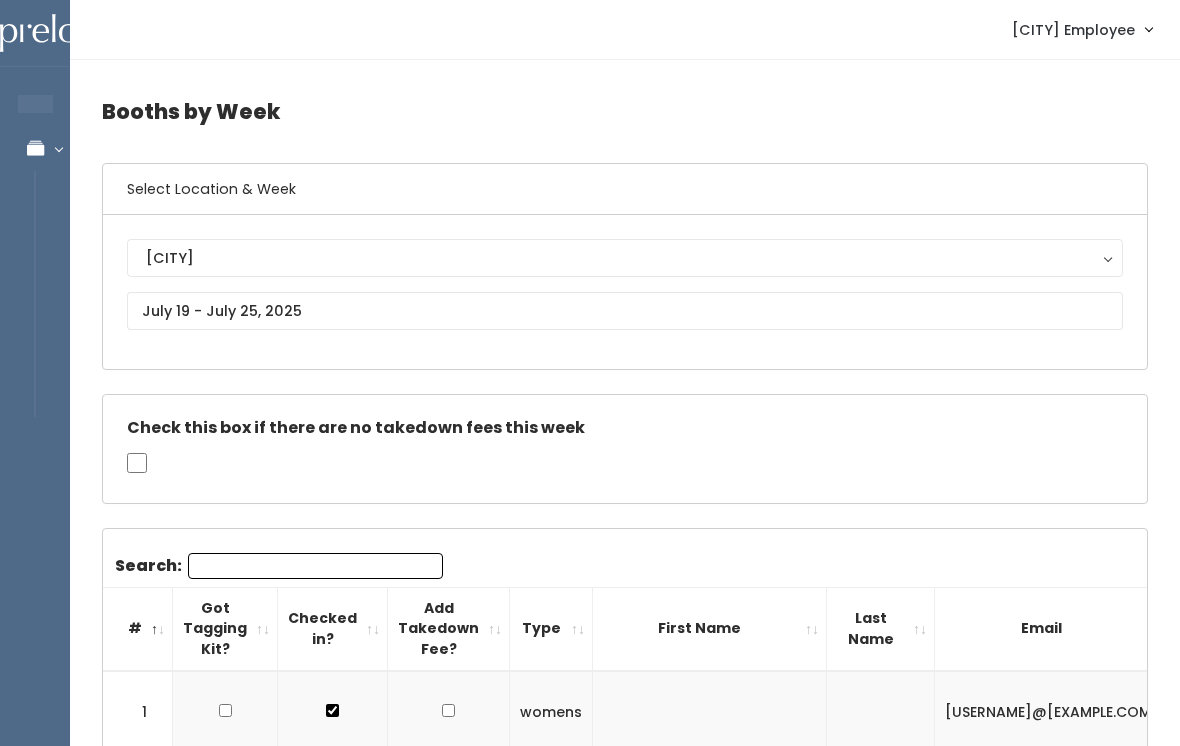 scroll, scrollTop: 0, scrollLeft: 0, axis: both 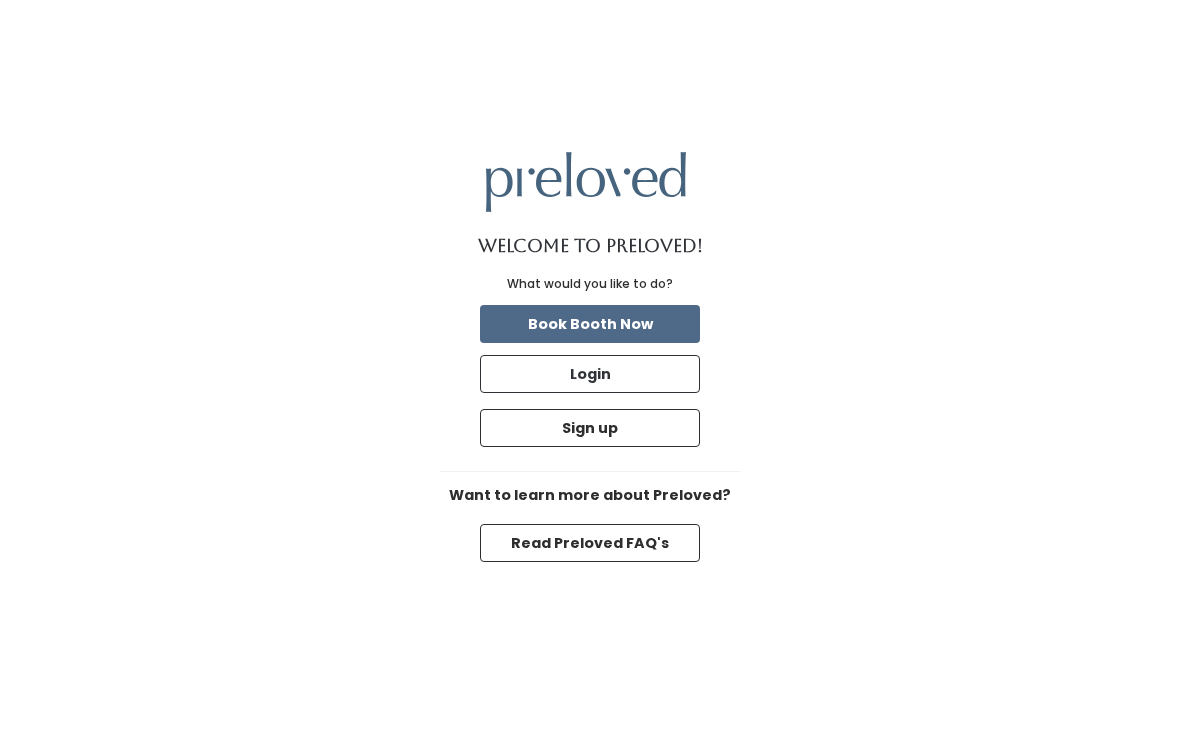 click on "Login" at bounding box center [590, 374] 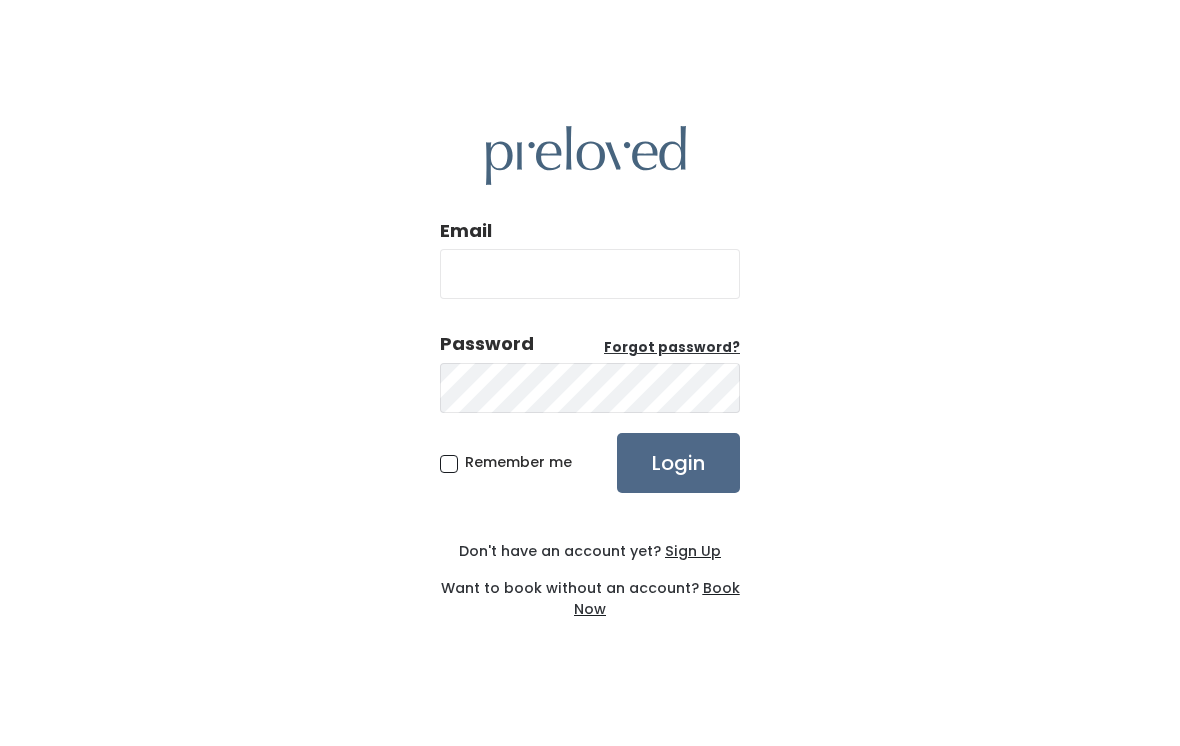 scroll, scrollTop: 0, scrollLeft: 0, axis: both 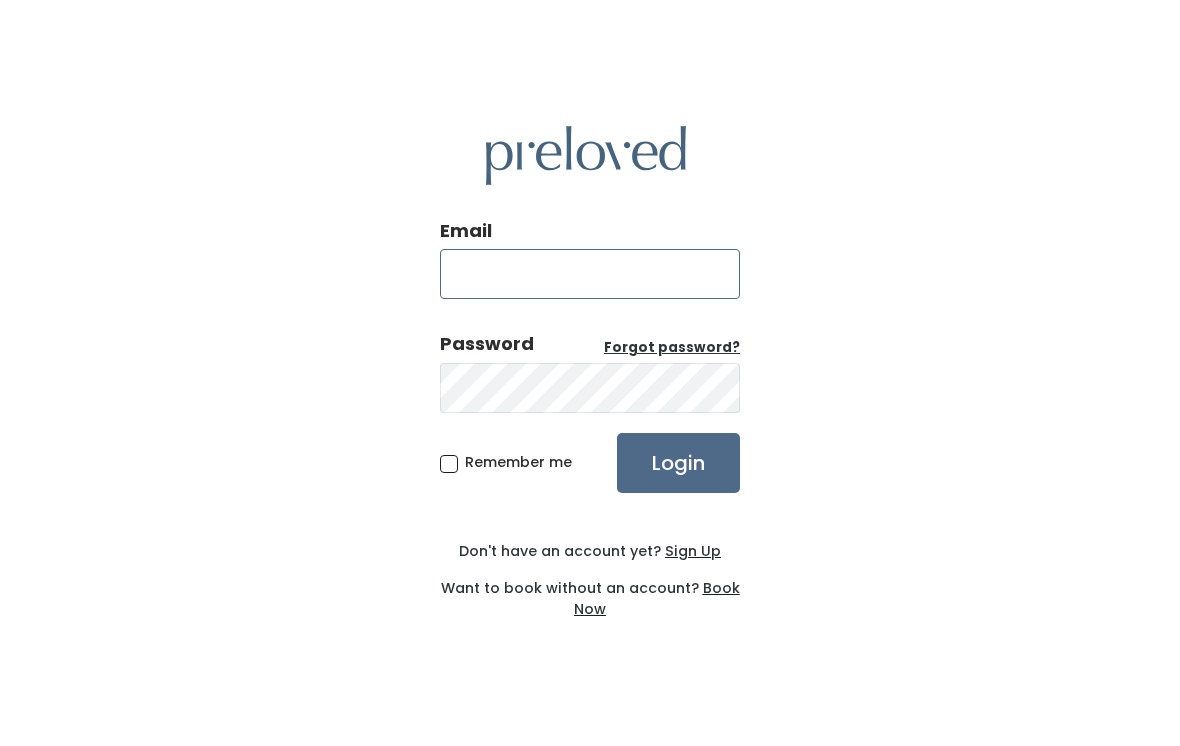 type on "[EMAIL]" 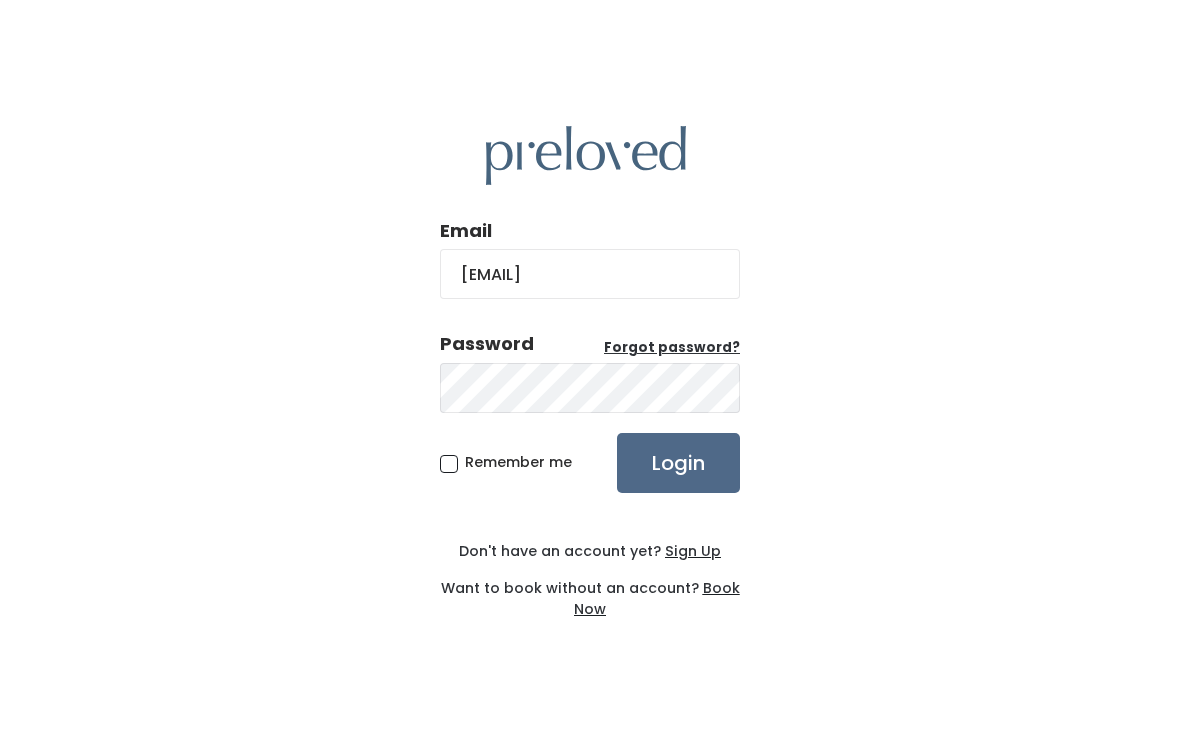 click on "Login" at bounding box center [678, 463] 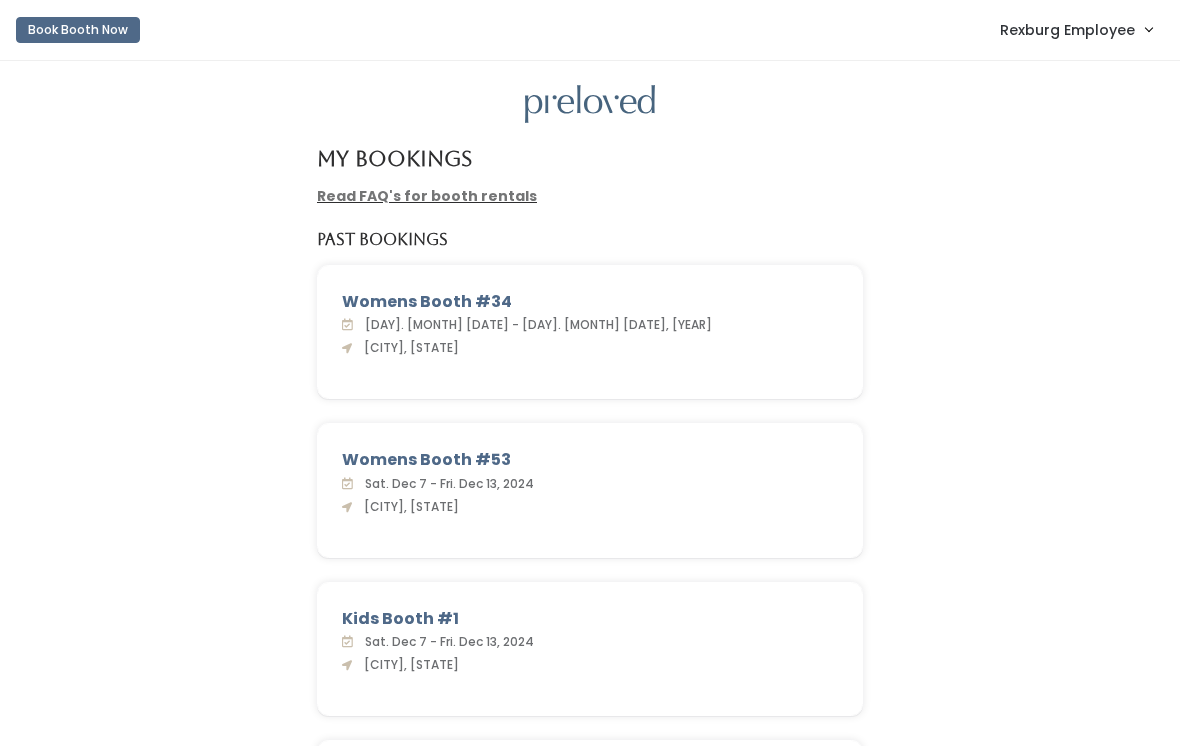 scroll, scrollTop: 0, scrollLeft: 0, axis: both 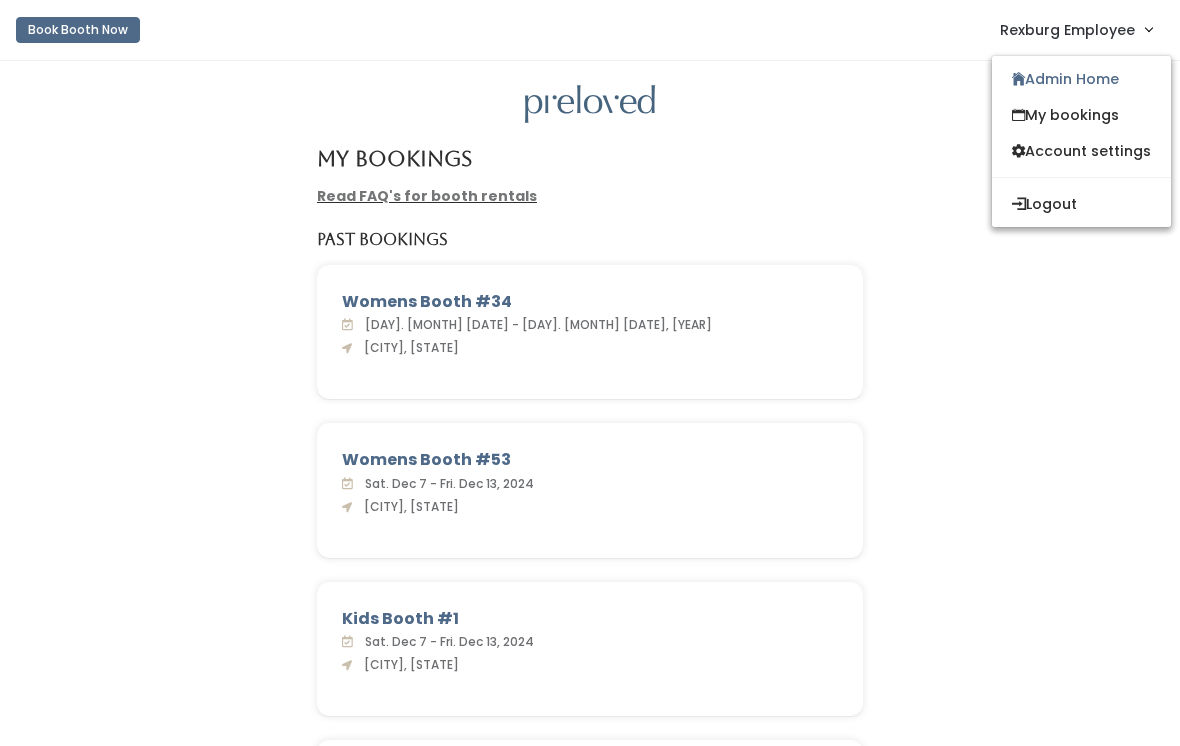click on "Admin Home" at bounding box center [1081, 79] 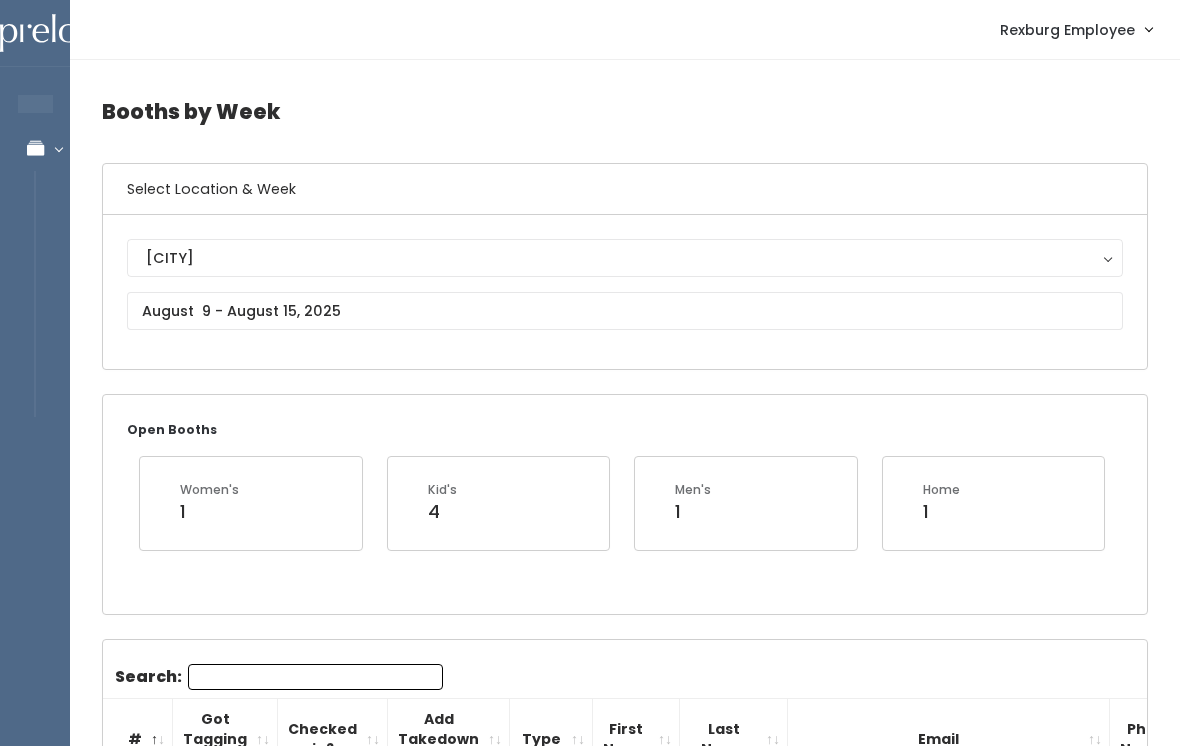 scroll, scrollTop: 0, scrollLeft: 0, axis: both 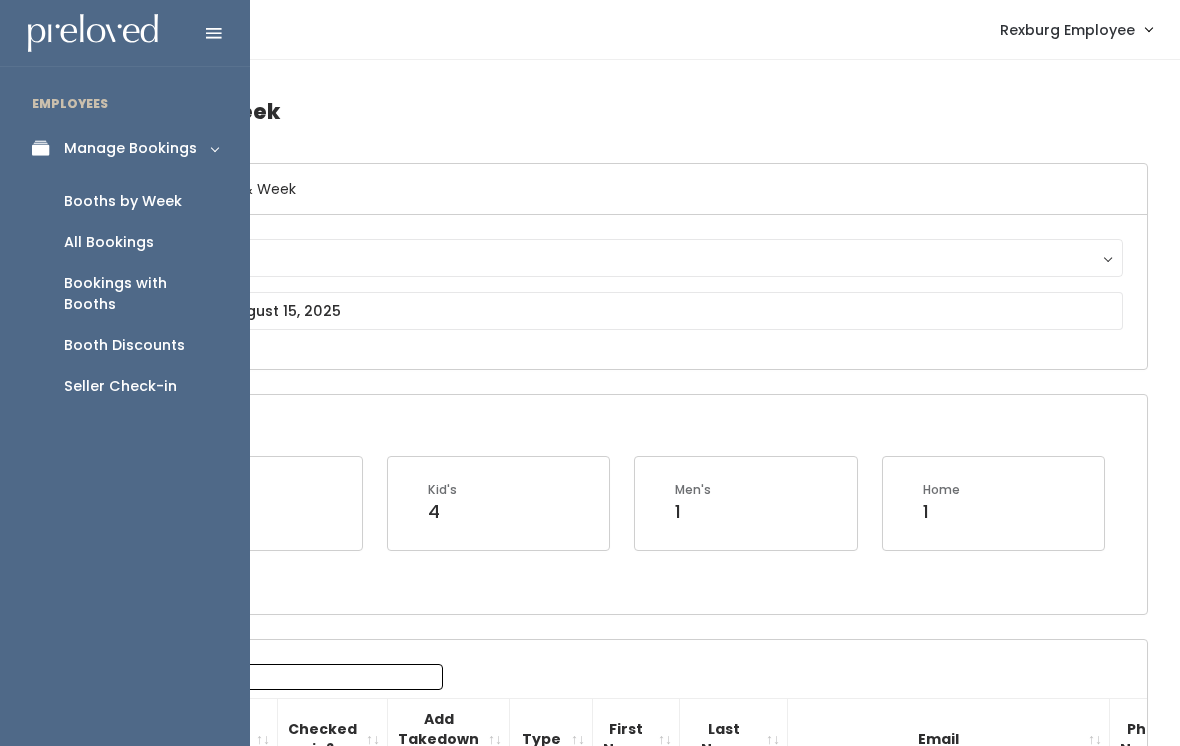 click on "Booth Discounts" at bounding box center [124, 345] 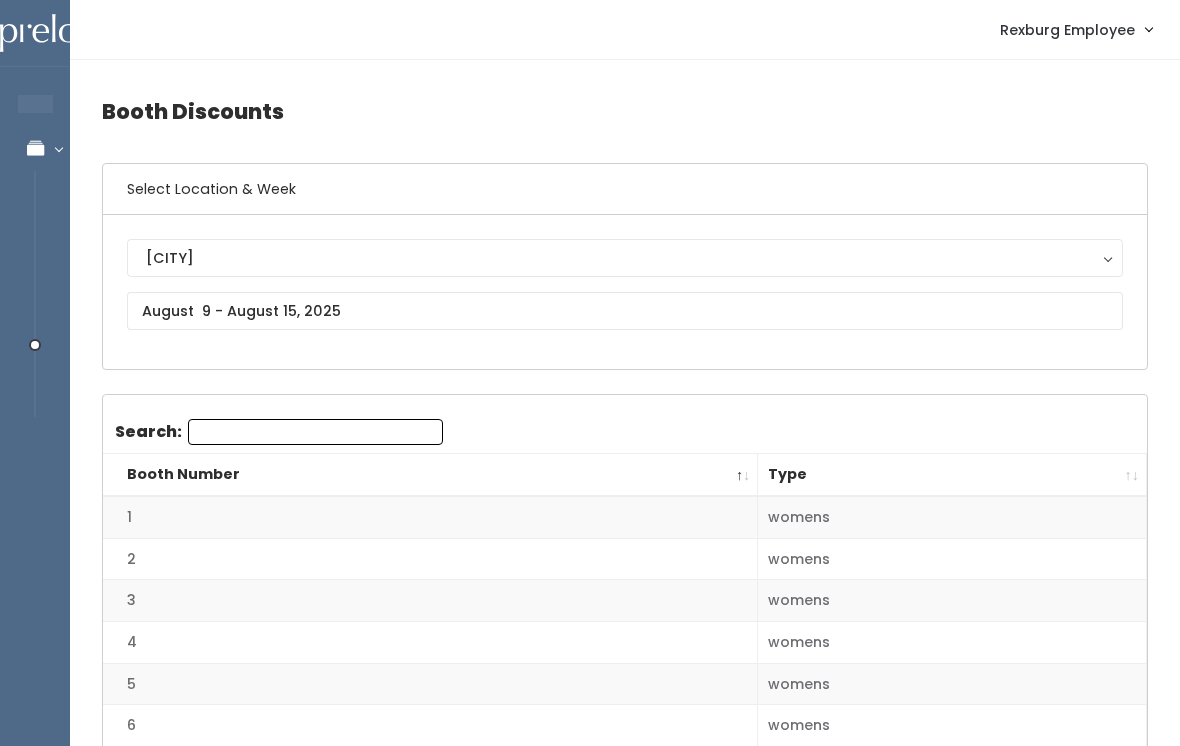 scroll, scrollTop: 0, scrollLeft: 0, axis: both 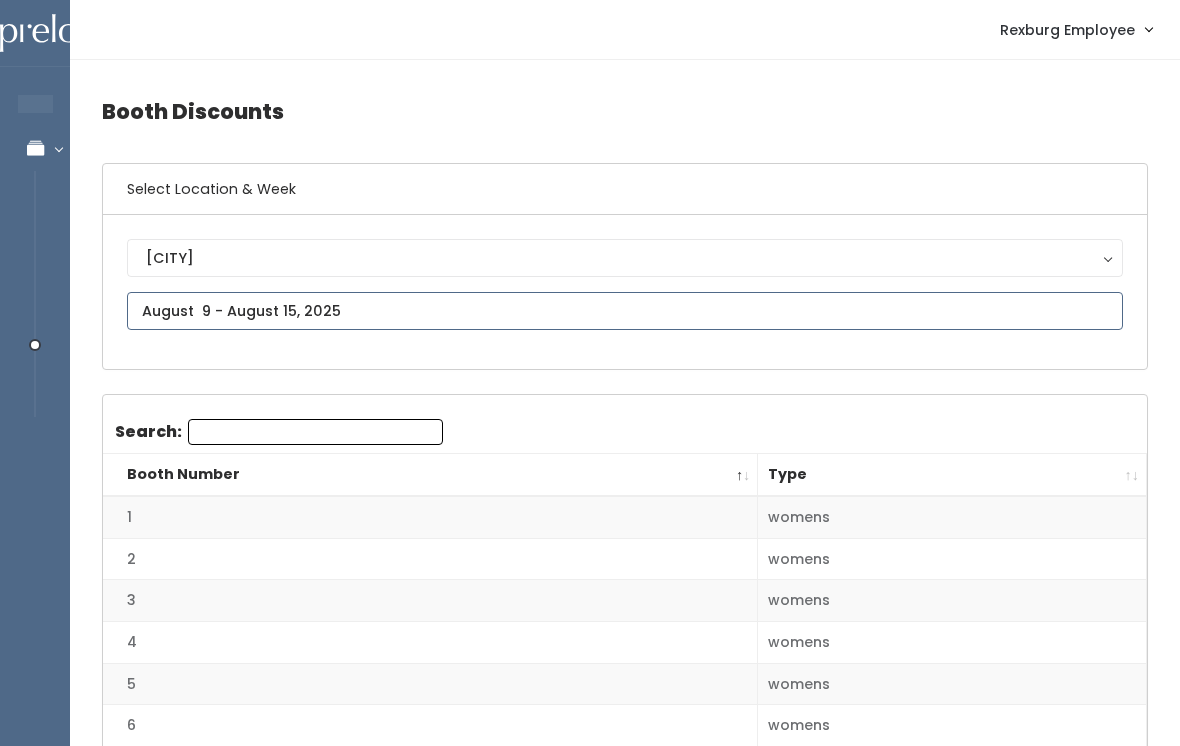 click on "EMPLOYEES
Manage Bookings
Booths by Week
All Bookings
Bookings with Booths
Booth Discounts
Seller Check-in
Rexburg Employee
Admin Home
My bookings
Logout" at bounding box center (590, 1508) 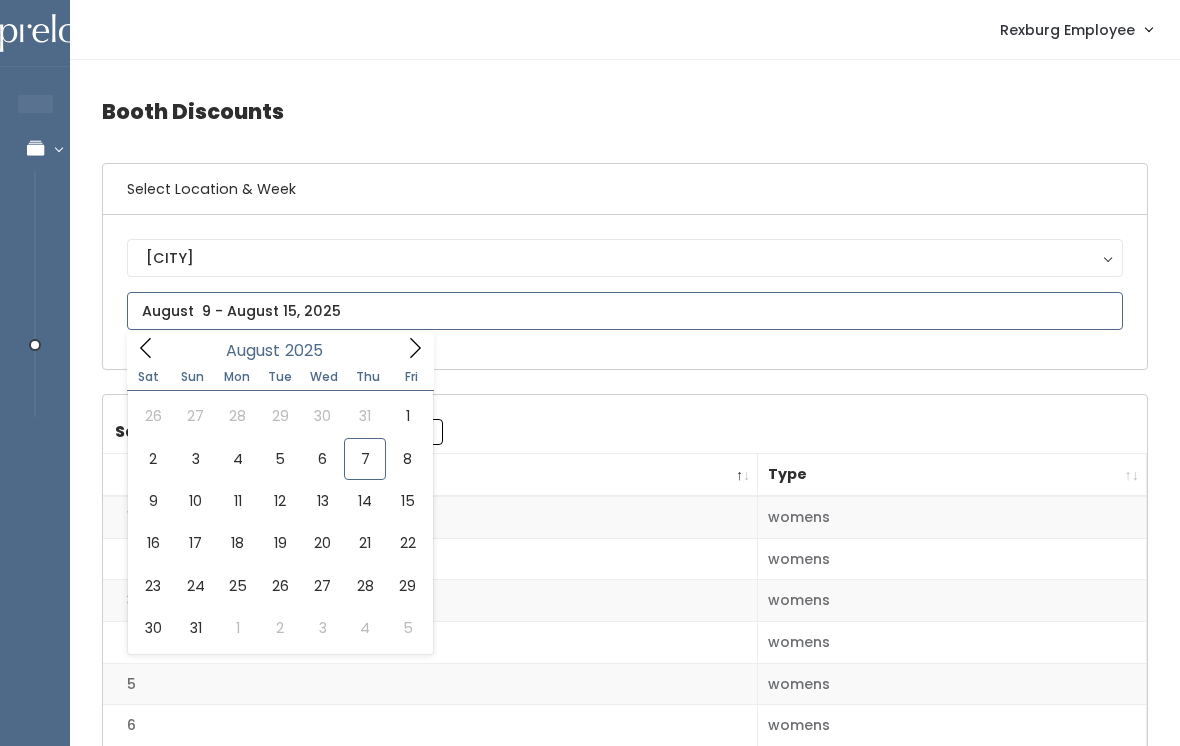 type on "August 2 to August 8" 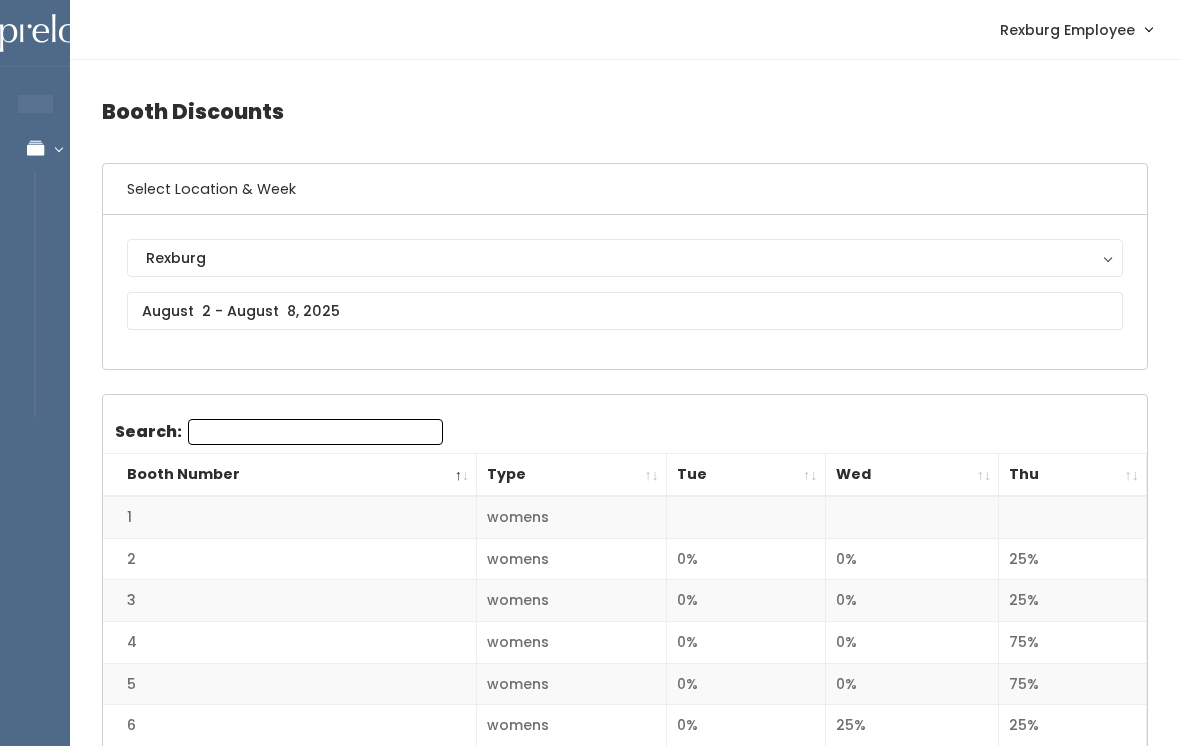 scroll, scrollTop: 0, scrollLeft: 0, axis: both 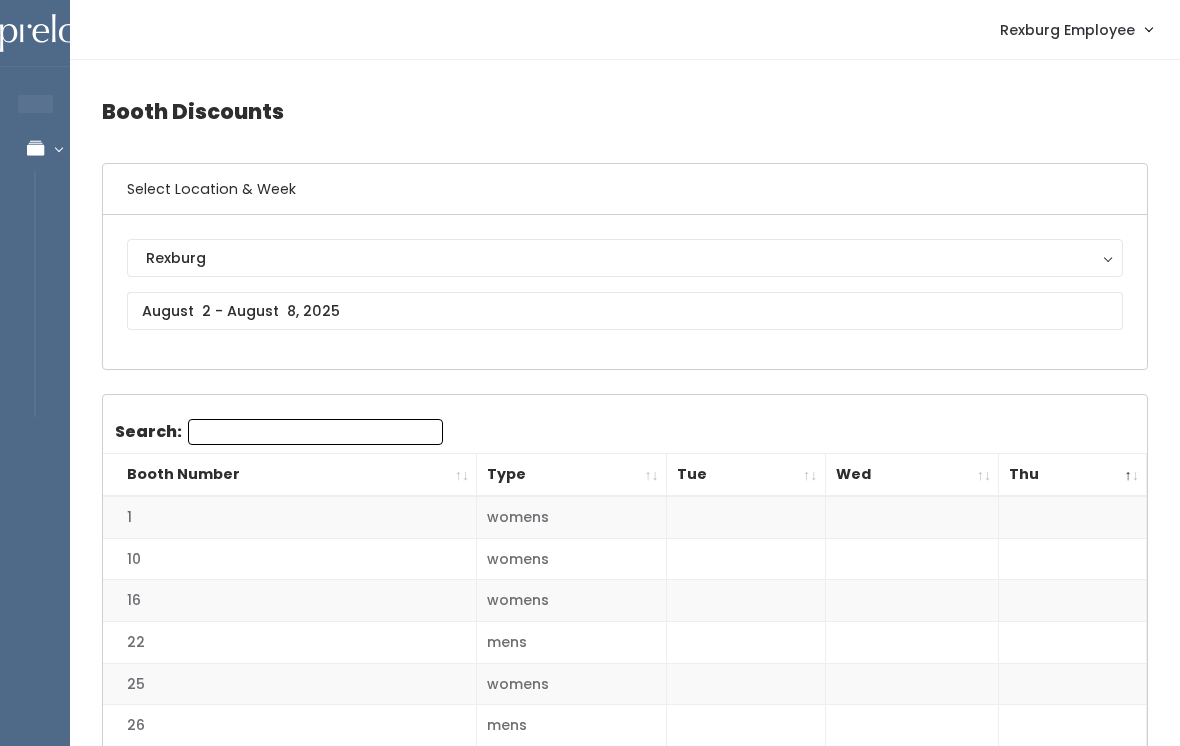 click on "Thu" at bounding box center (1073, 475) 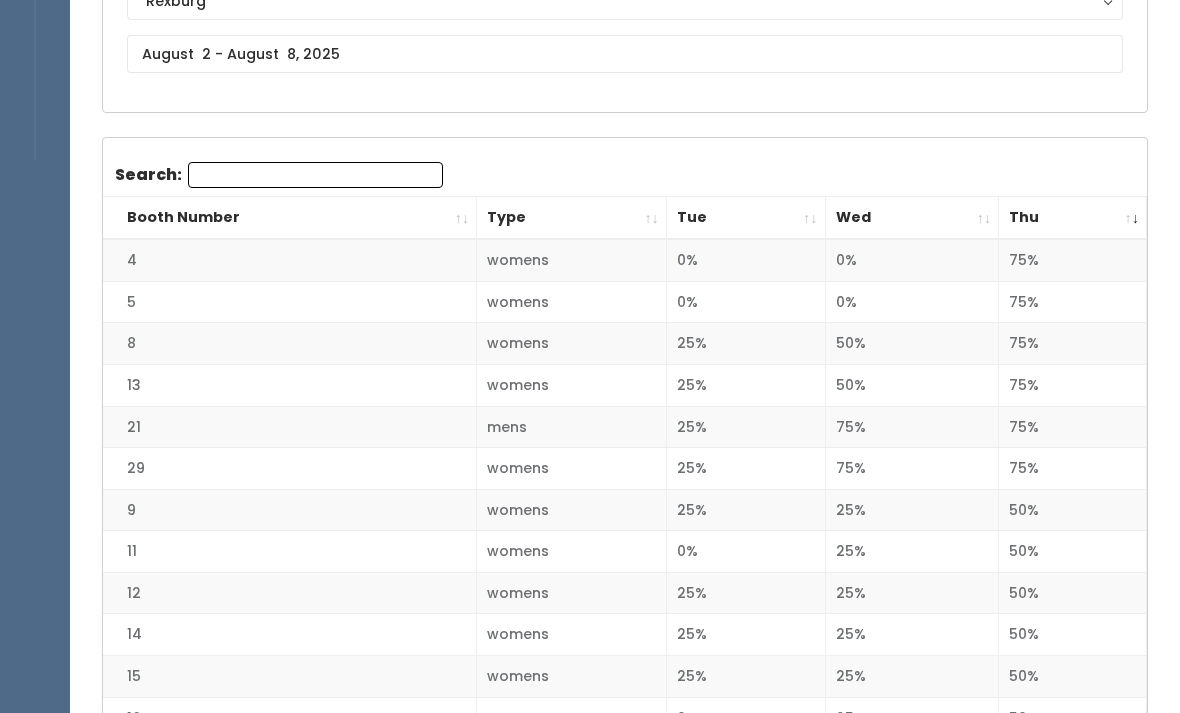 scroll, scrollTop: 269, scrollLeft: 0, axis: vertical 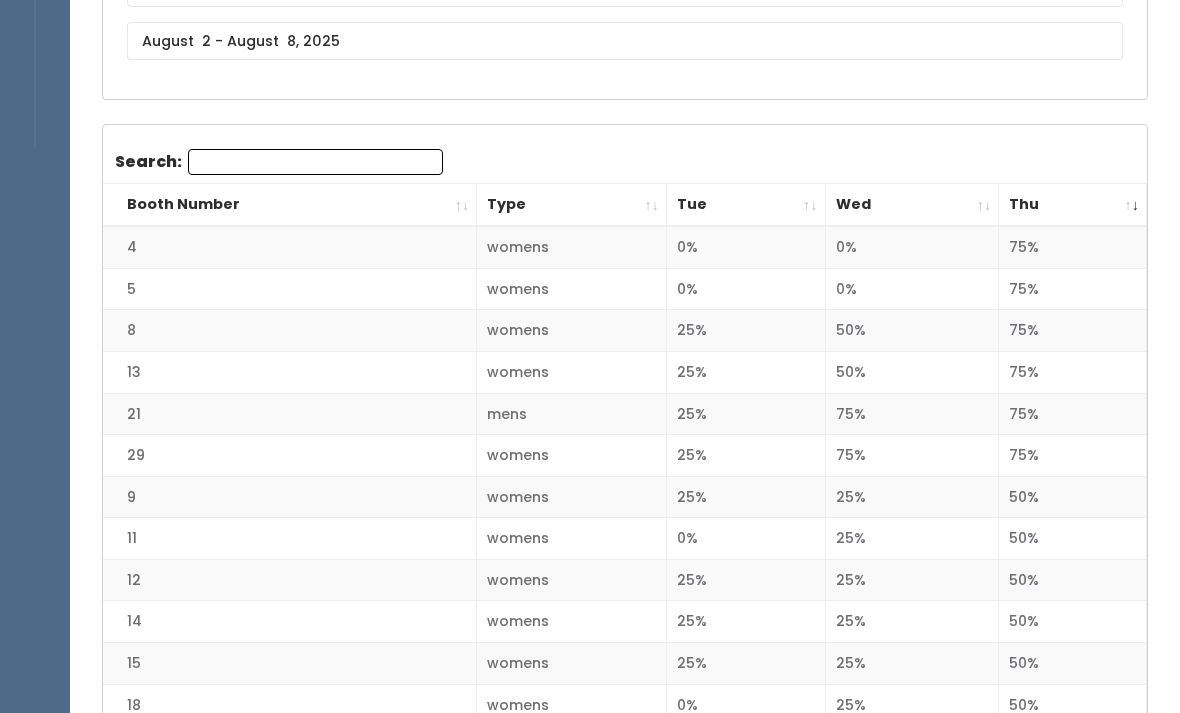 click on "Rexburg" at bounding box center (625, -11) 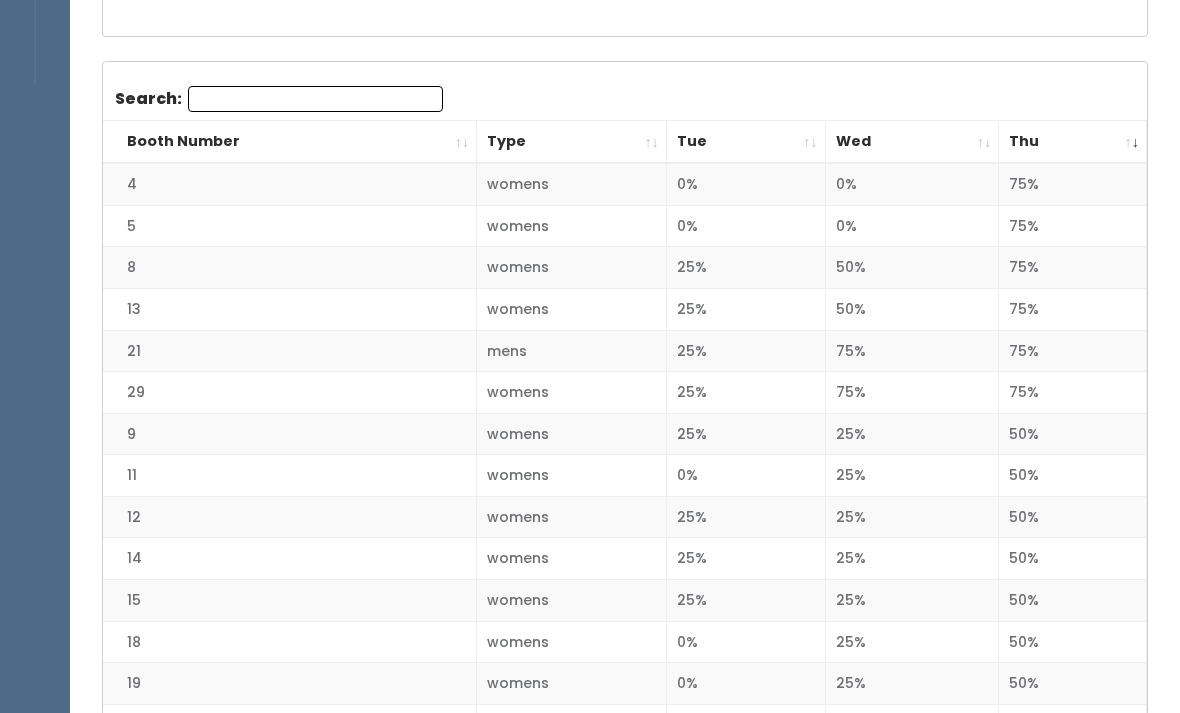scroll, scrollTop: 334, scrollLeft: 0, axis: vertical 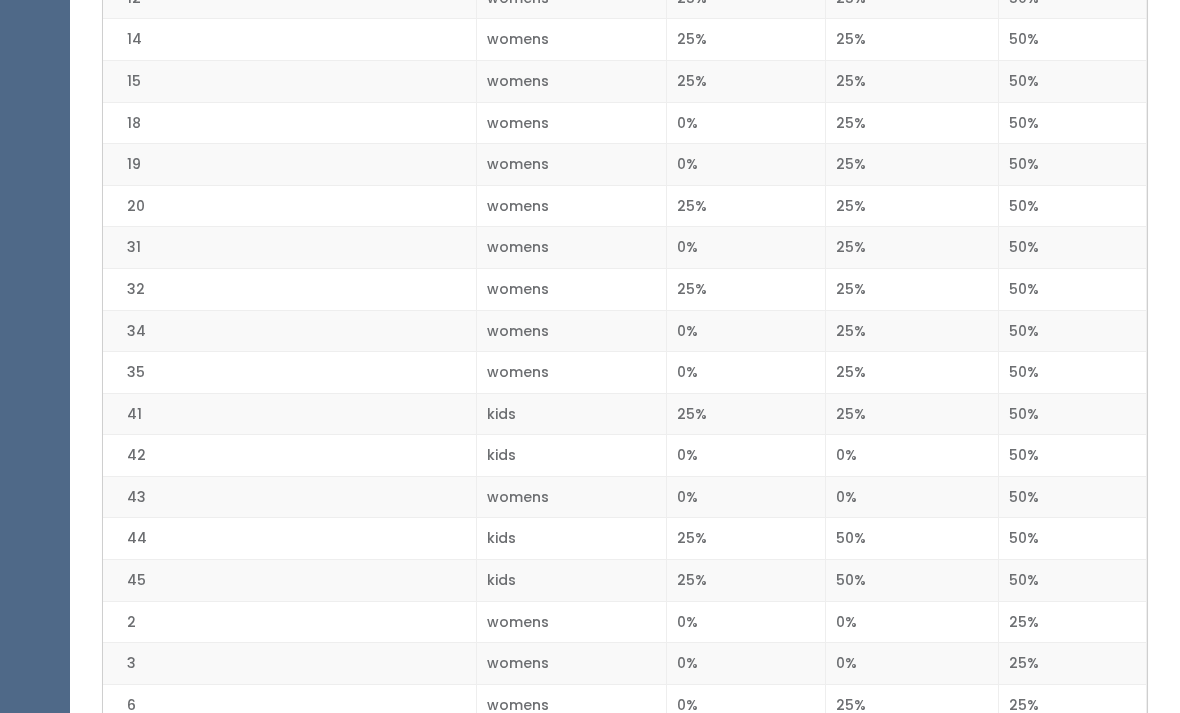 click on "25%" at bounding box center [912, -1] 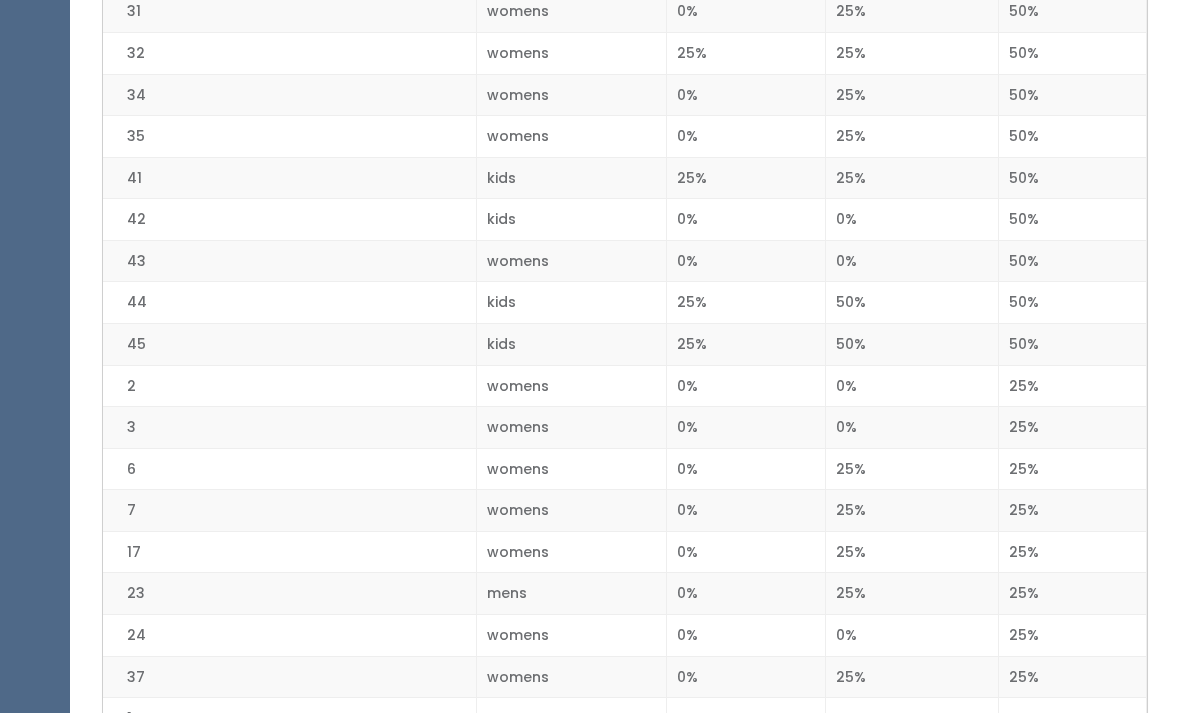 scroll, scrollTop: 1104, scrollLeft: 0, axis: vertical 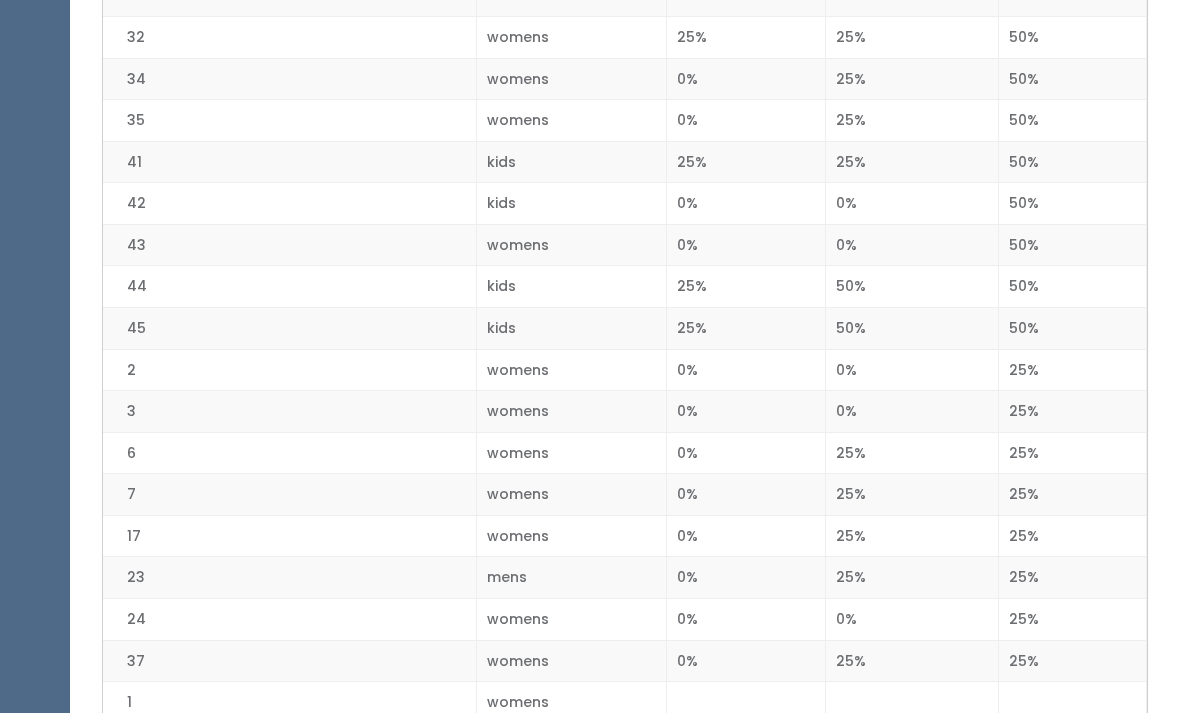 click on "25%" at bounding box center [912, -4] 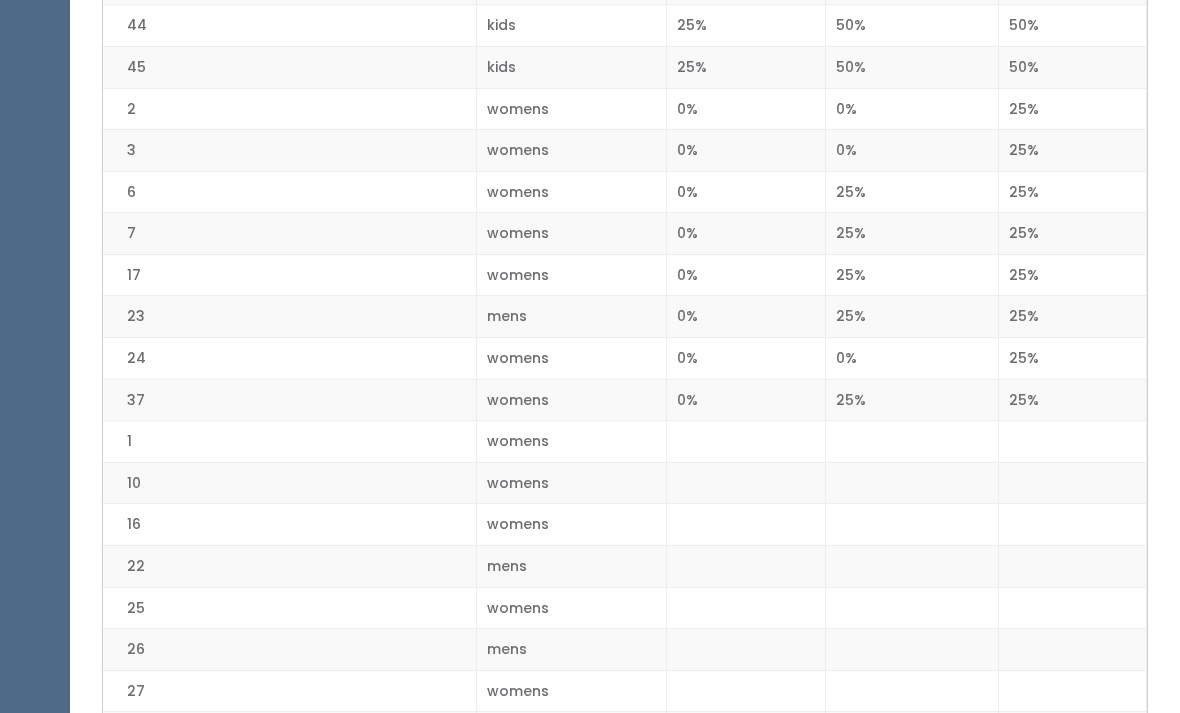 scroll, scrollTop: 1373, scrollLeft: 0, axis: vertical 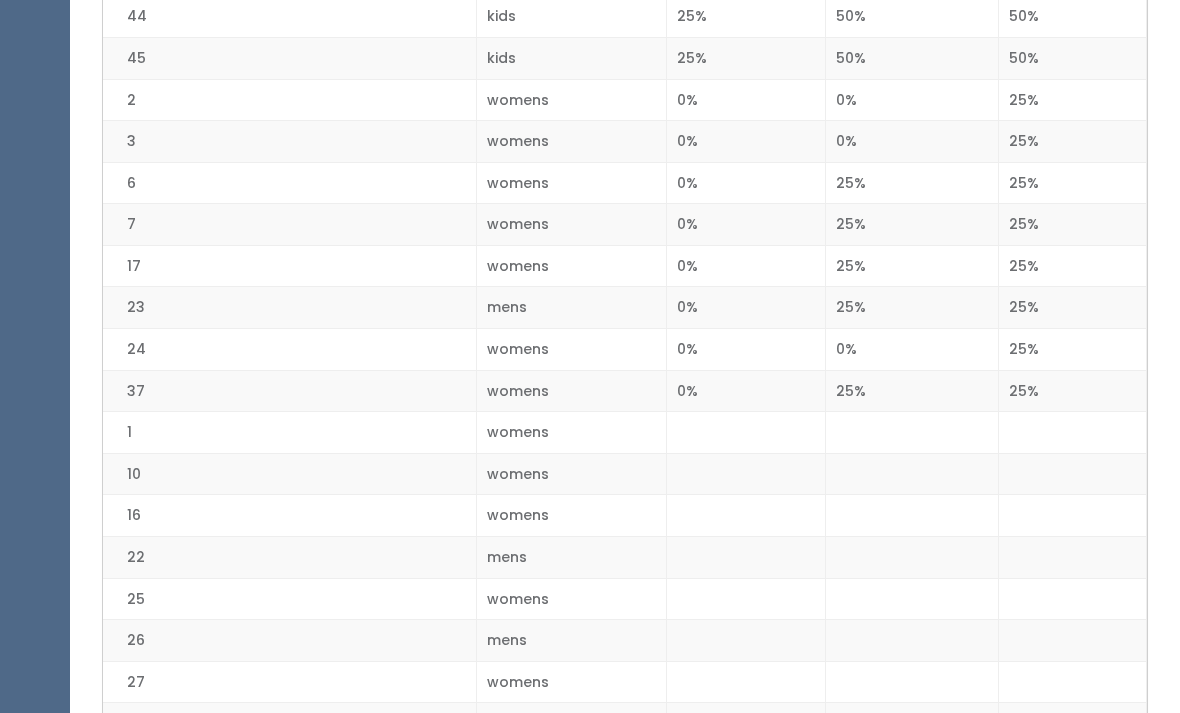 click on "50%" at bounding box center (1073, 18) 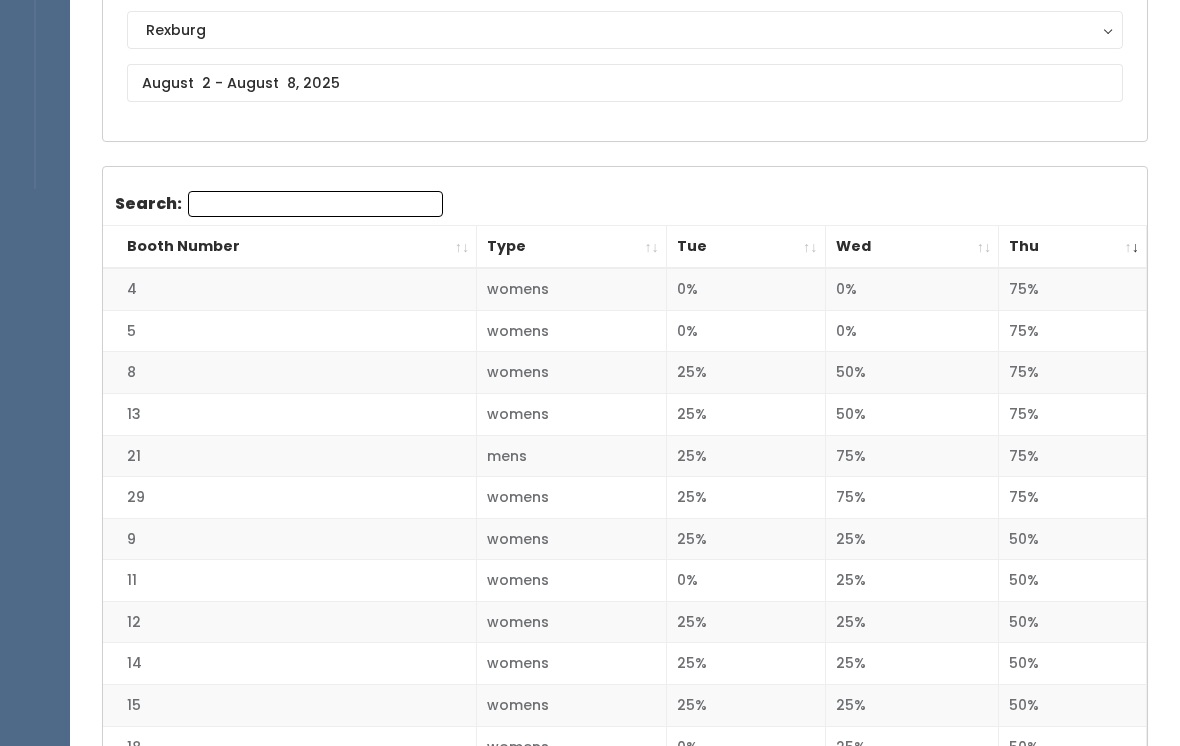 scroll, scrollTop: 0, scrollLeft: 0, axis: both 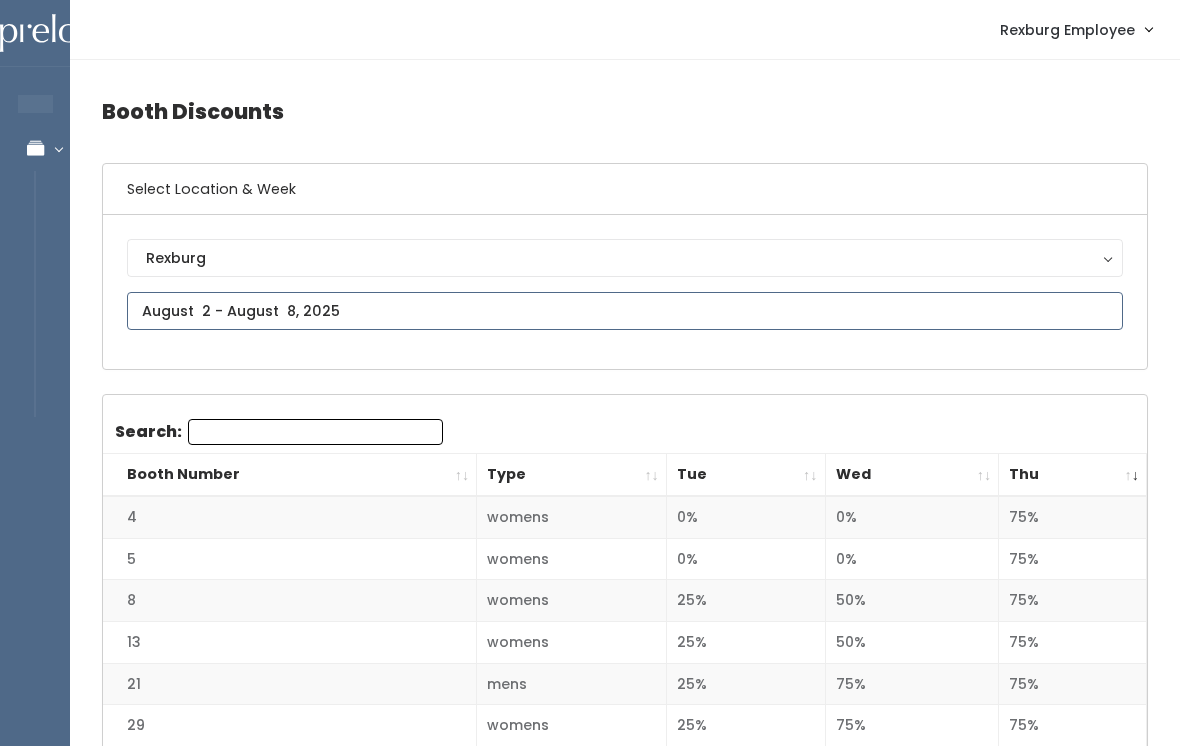click on "EMPLOYEES
Manage Bookings
Booths by Week
All Bookings
Bookings with Booths
Booth Discounts
Seller Check-in
Rexburg Employee
Admin Home
My bookings
Account settings" at bounding box center (590, 1508) 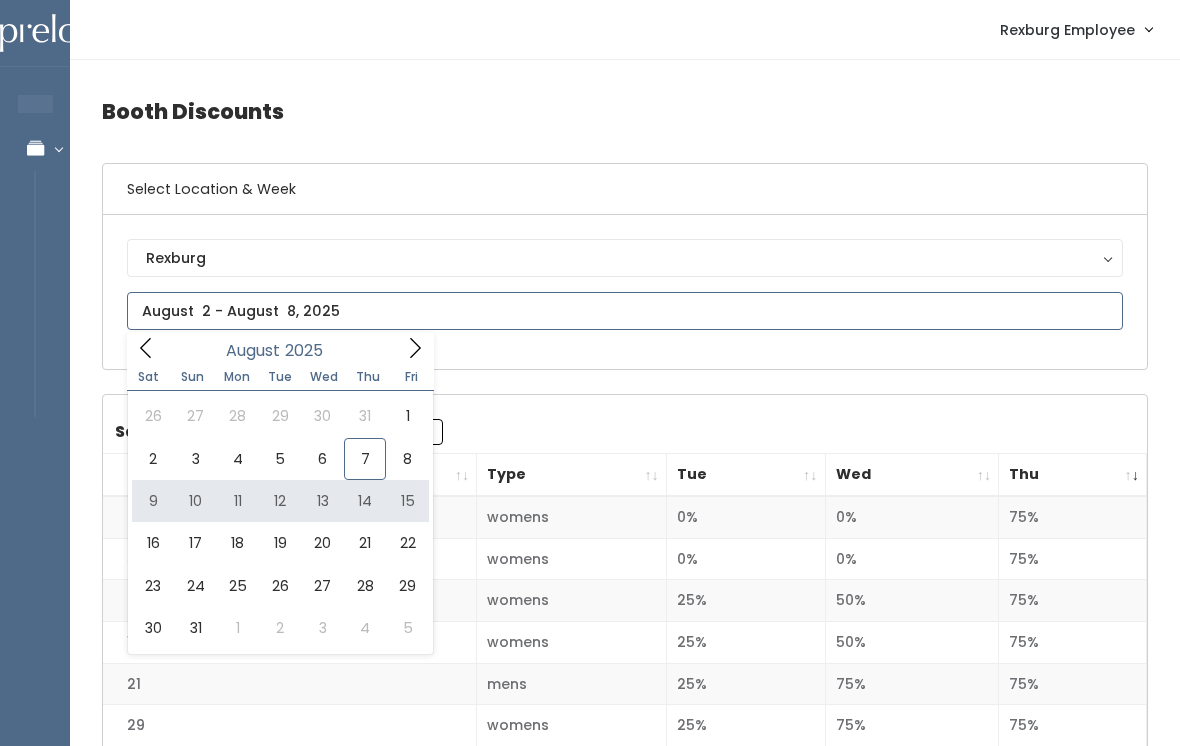 type on "August 9 to August 15" 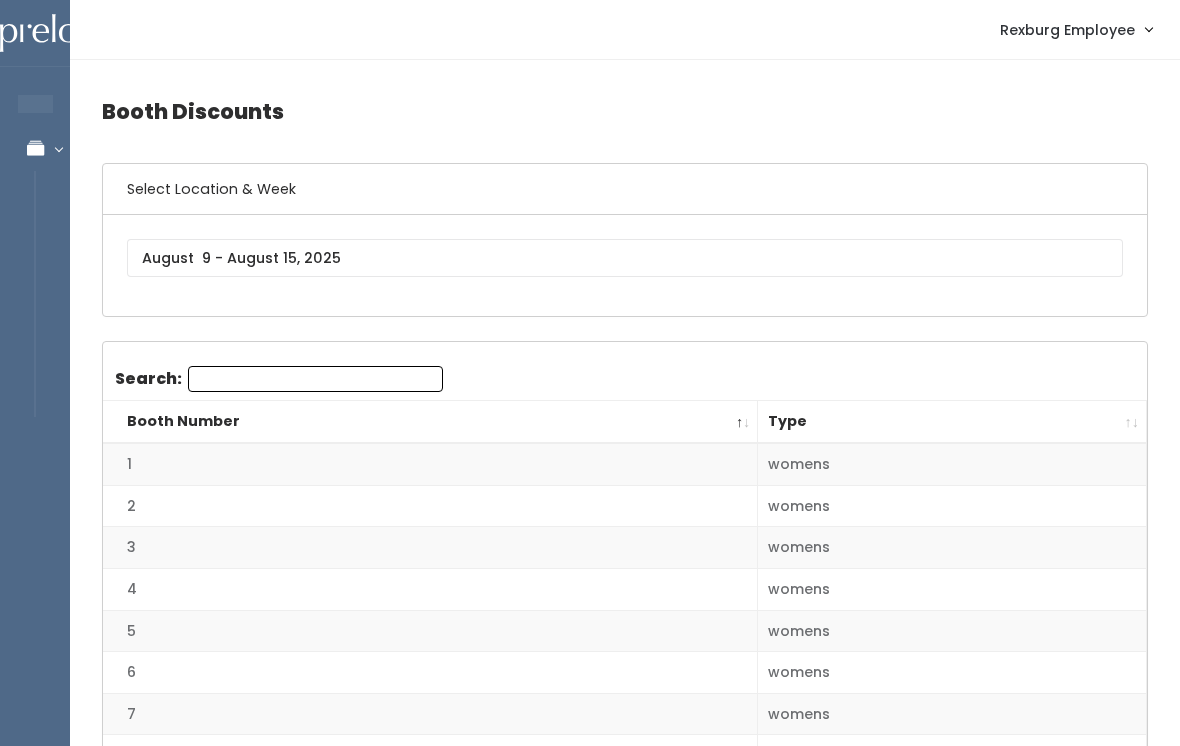 scroll, scrollTop: 0, scrollLeft: 0, axis: both 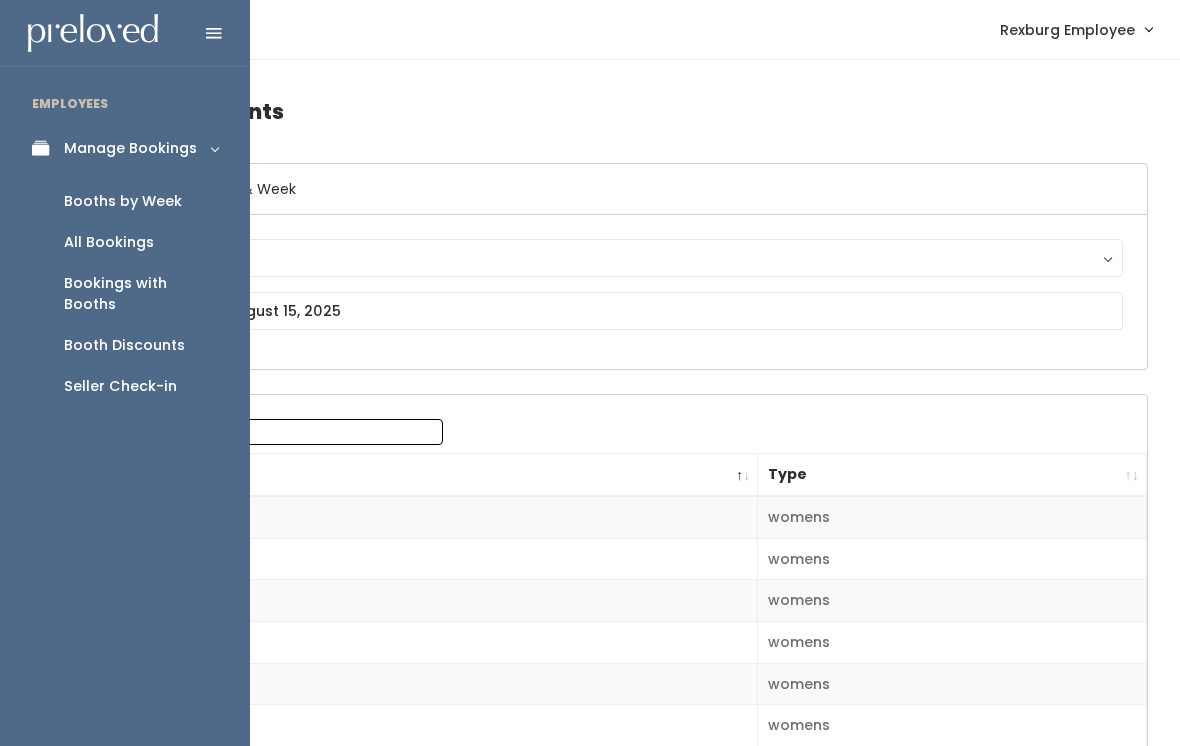 click on "Booths by Week" at bounding box center (123, 201) 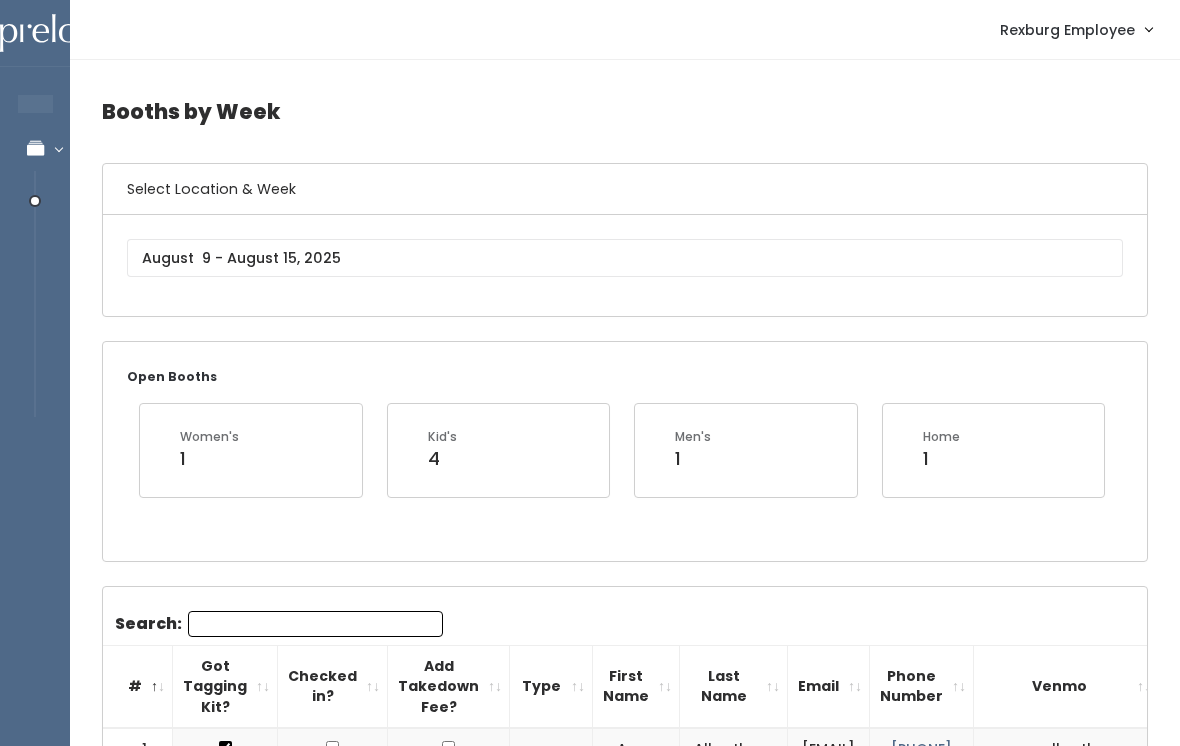 scroll, scrollTop: 0, scrollLeft: 0, axis: both 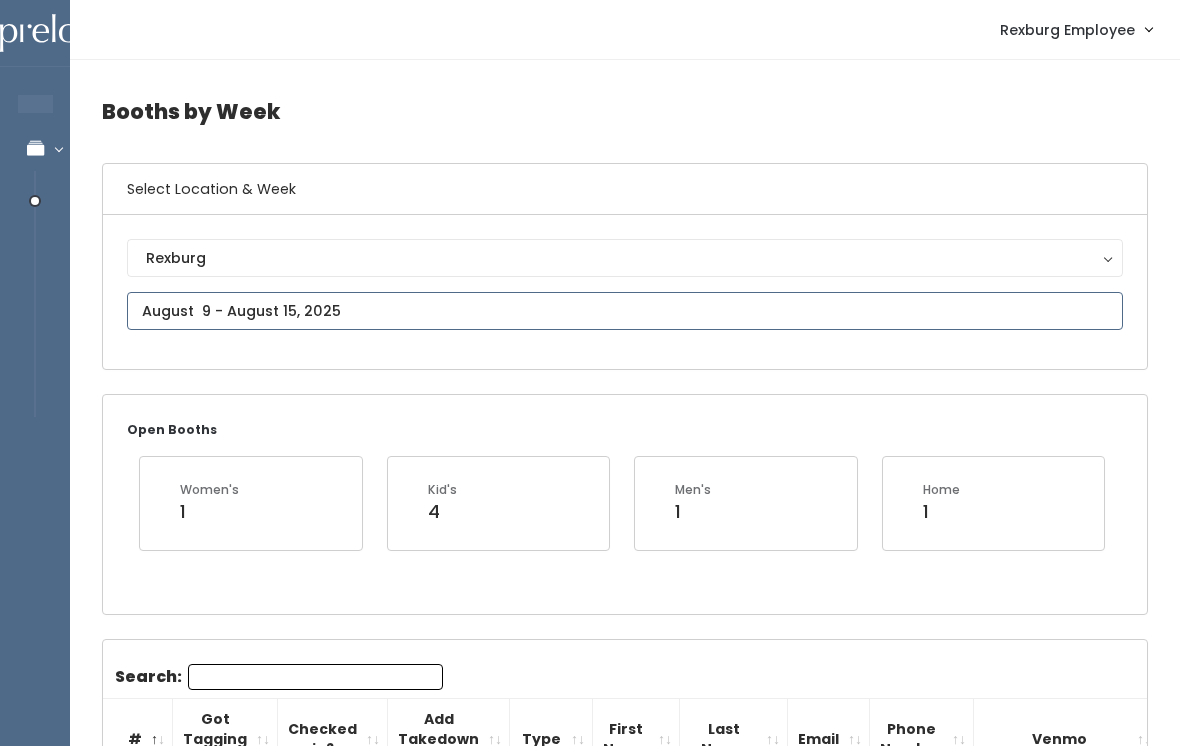 click at bounding box center [625, 311] 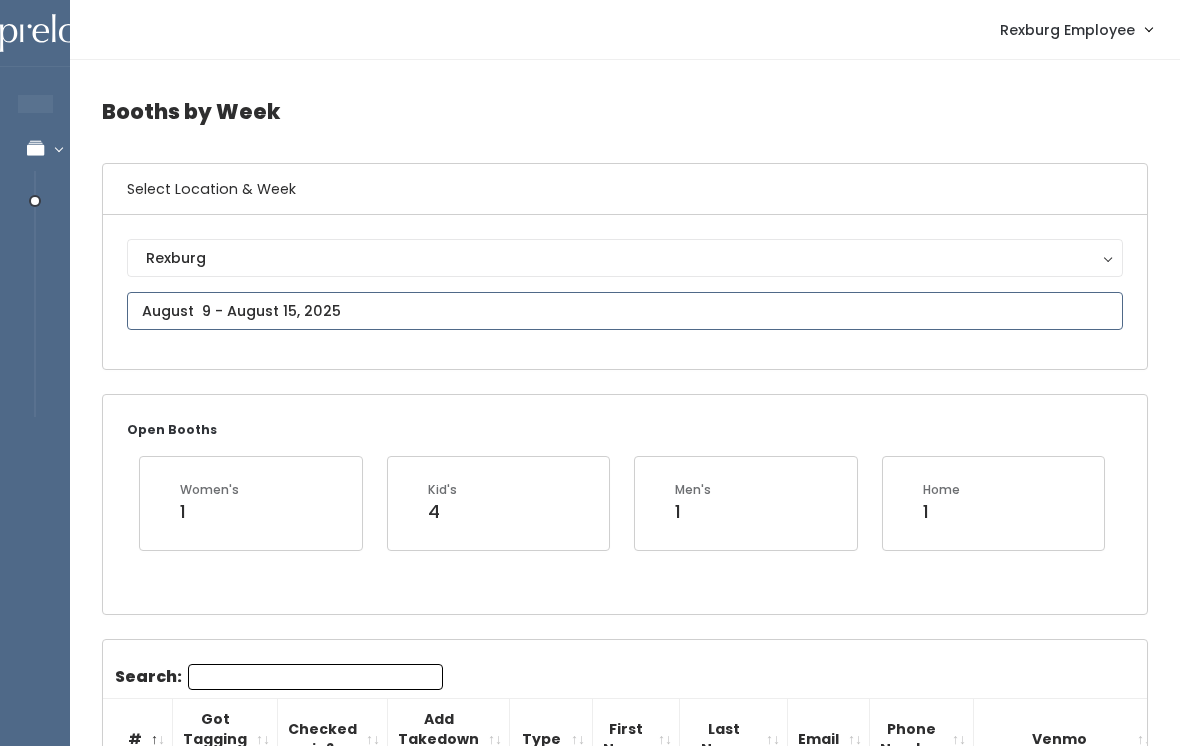 type on "August 2 to August 8" 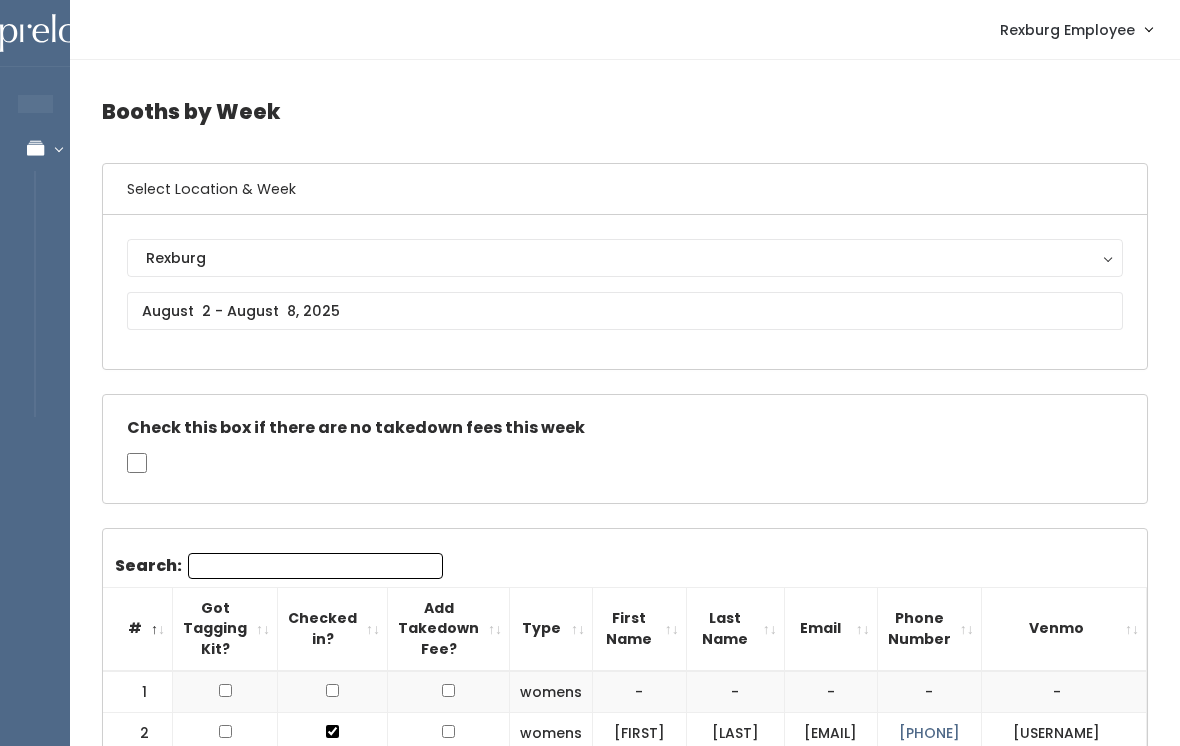 scroll, scrollTop: 0, scrollLeft: 0, axis: both 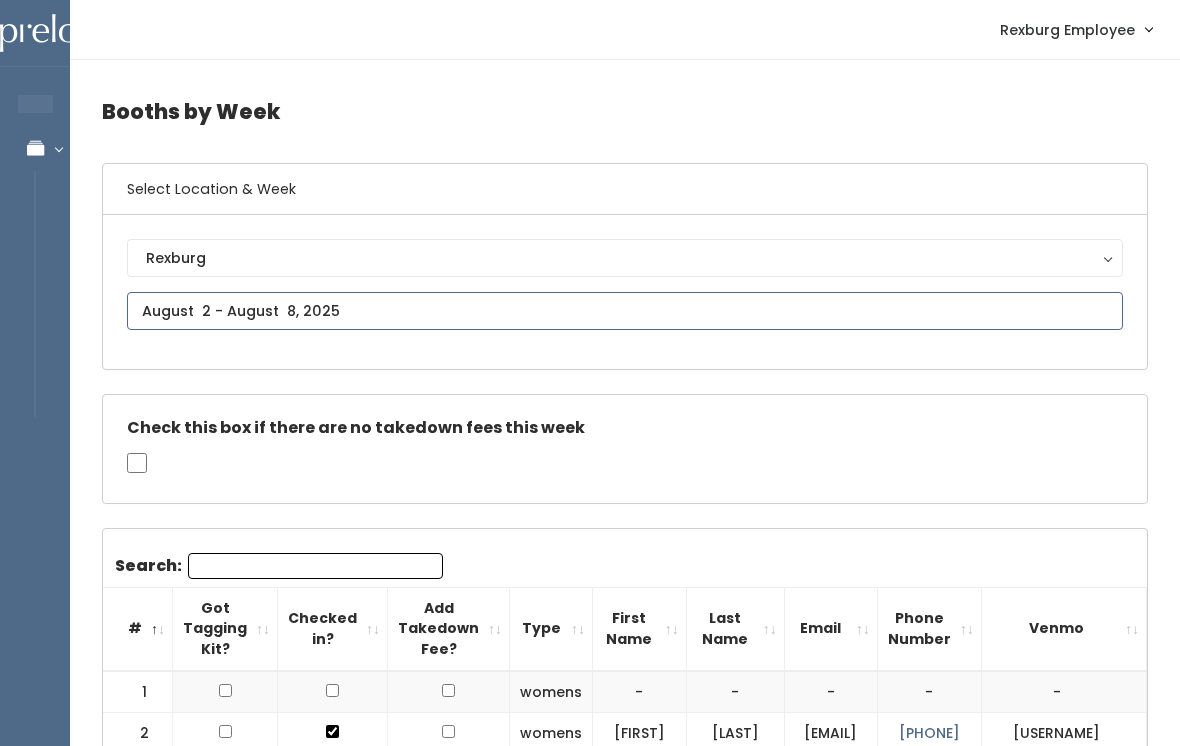 click at bounding box center [625, 311] 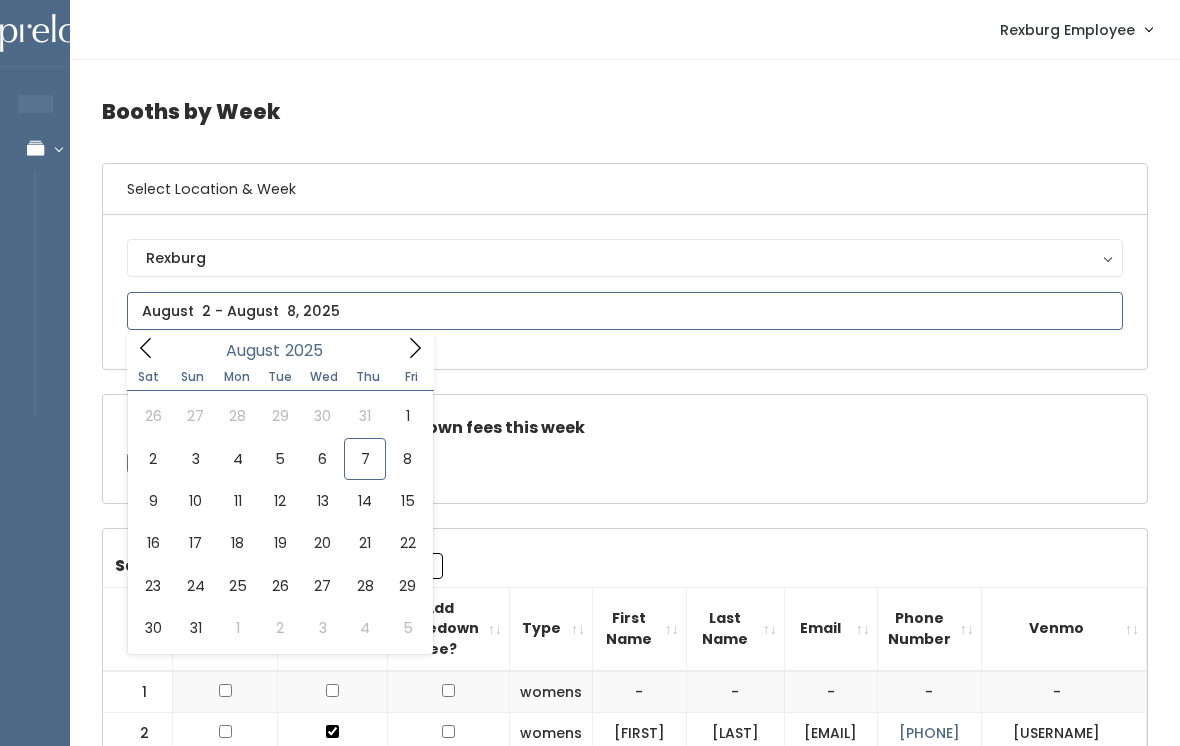 type on "August 9 to August 15" 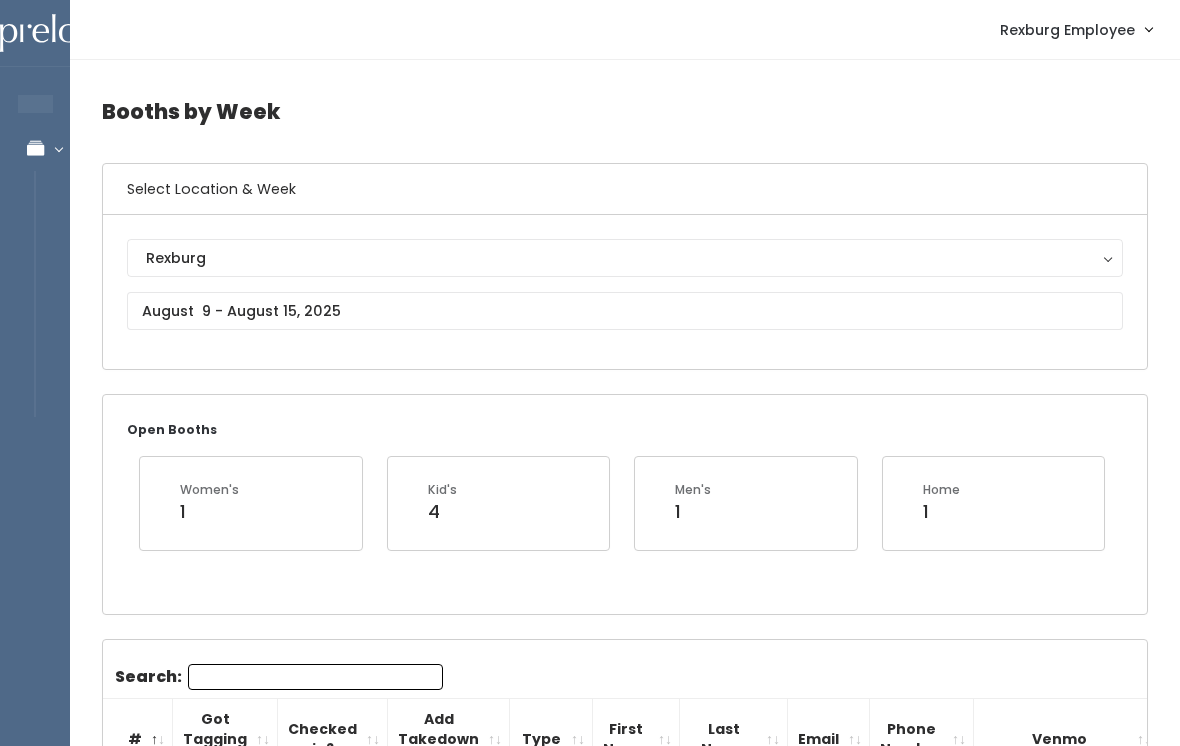 scroll, scrollTop: 0, scrollLeft: 0, axis: both 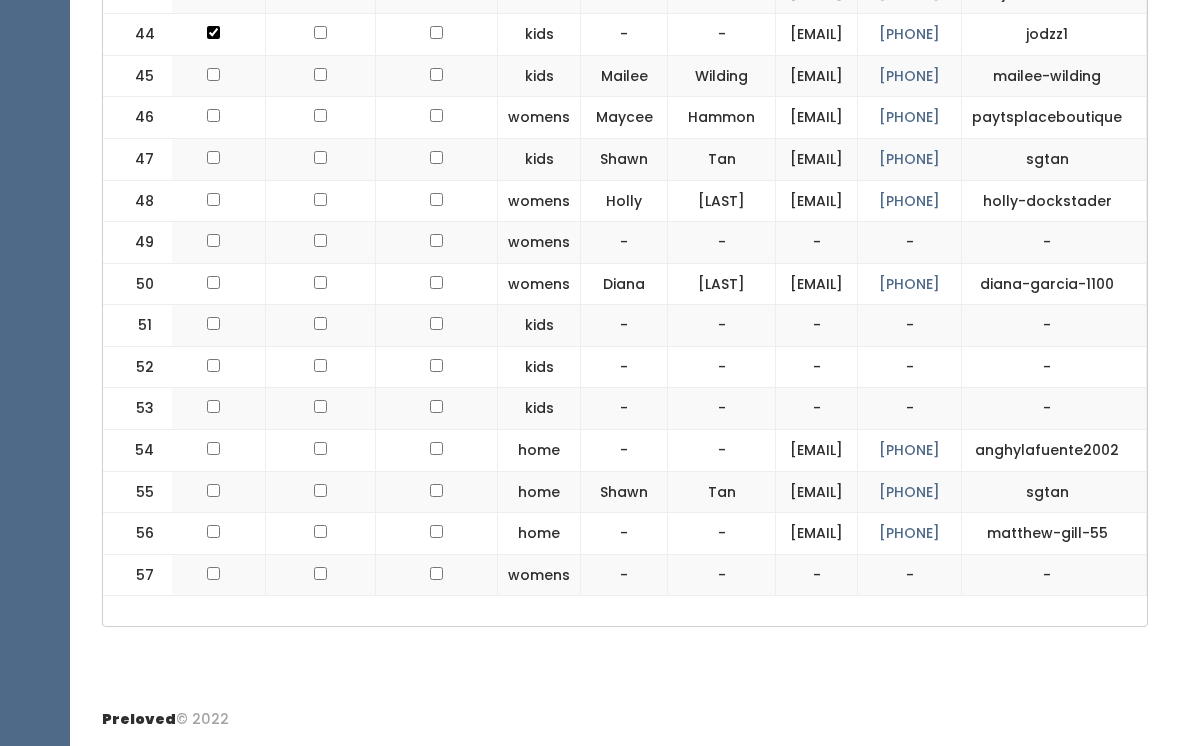 click on "-" at bounding box center (722, 367) 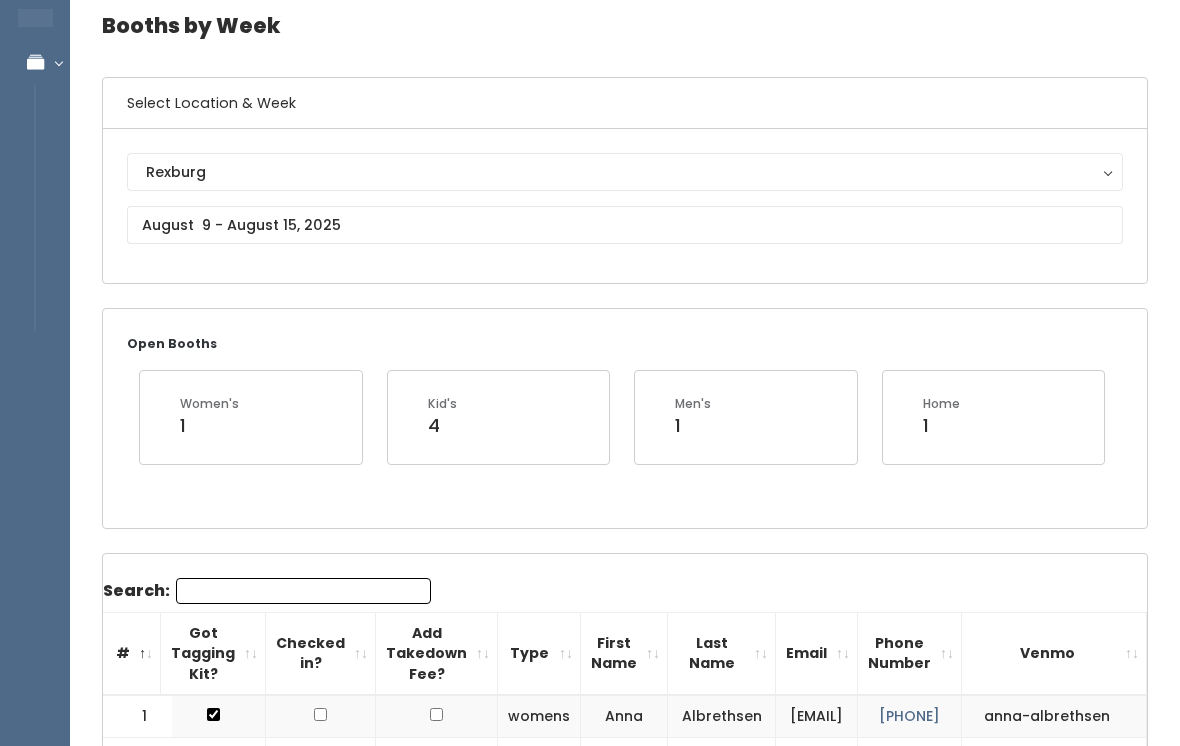 scroll, scrollTop: 0, scrollLeft: 0, axis: both 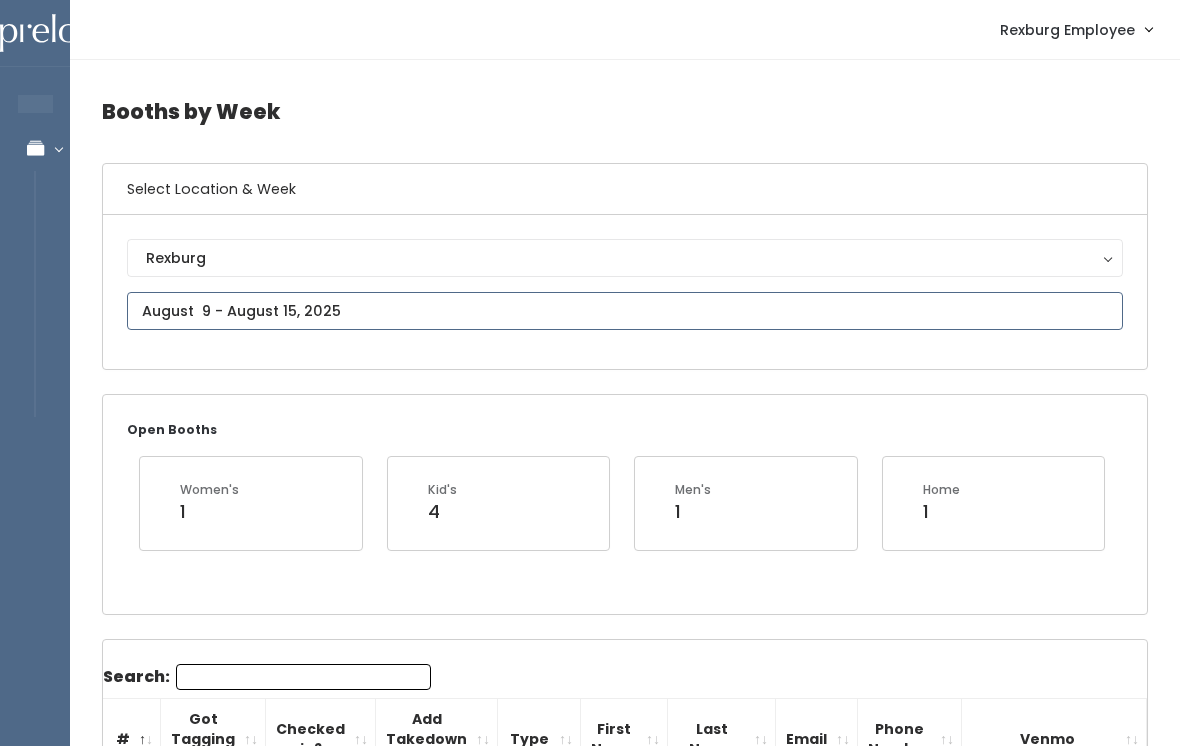click on "EMPLOYEES
Manage Bookings
Booths by Week
All Bookings
Bookings with Booths
Booth Discounts
Seller Check-in
Rexburg Employee
Admin Home
My bookings
Account settings" at bounding box center [590, 1723] 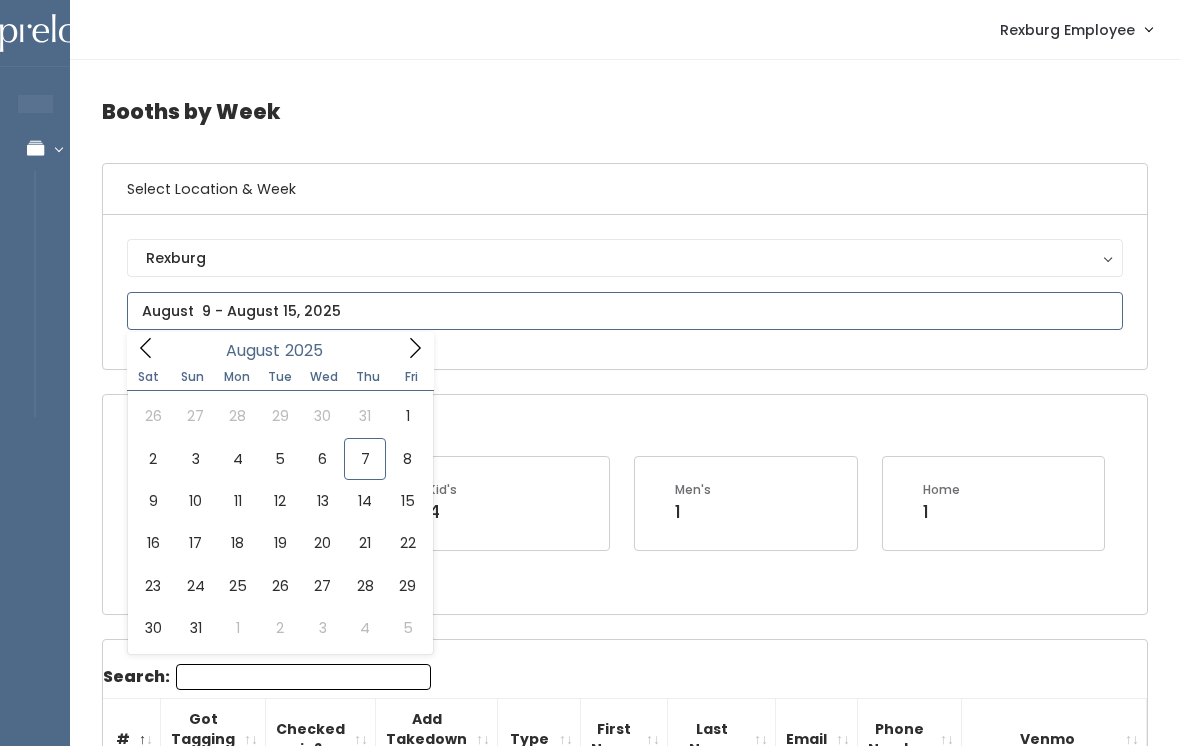 type on "August 9 to August 15" 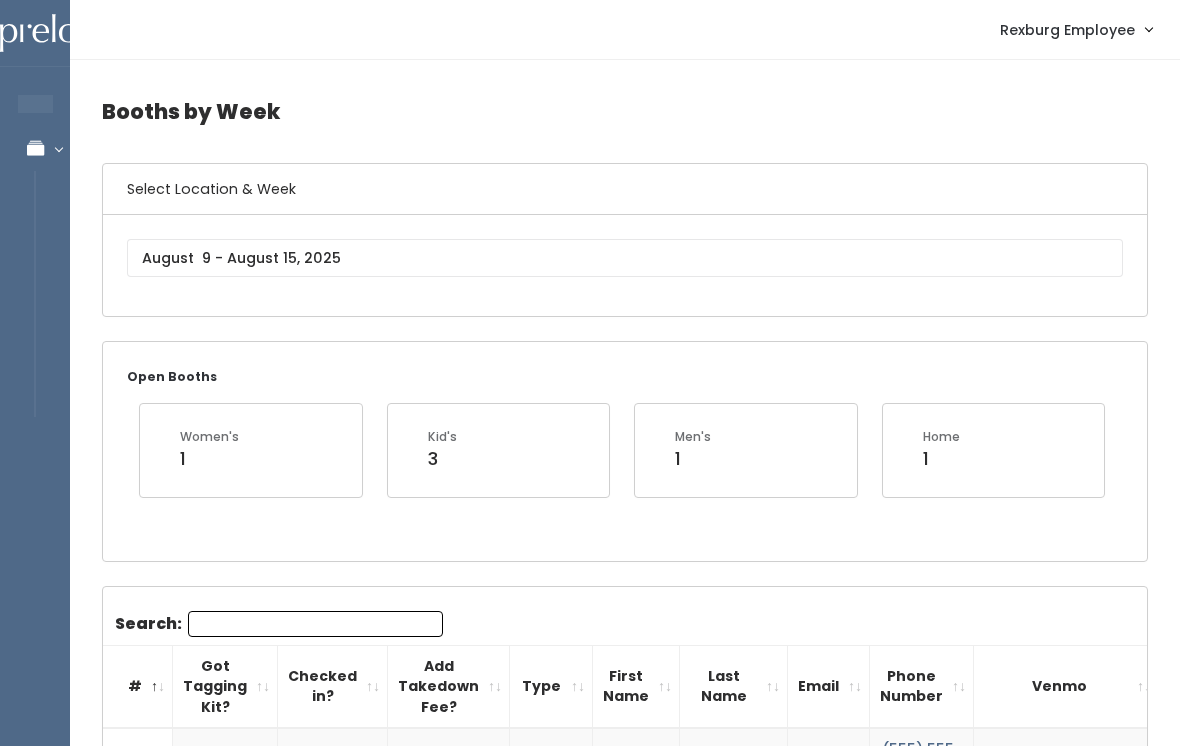 scroll, scrollTop: 0, scrollLeft: 0, axis: both 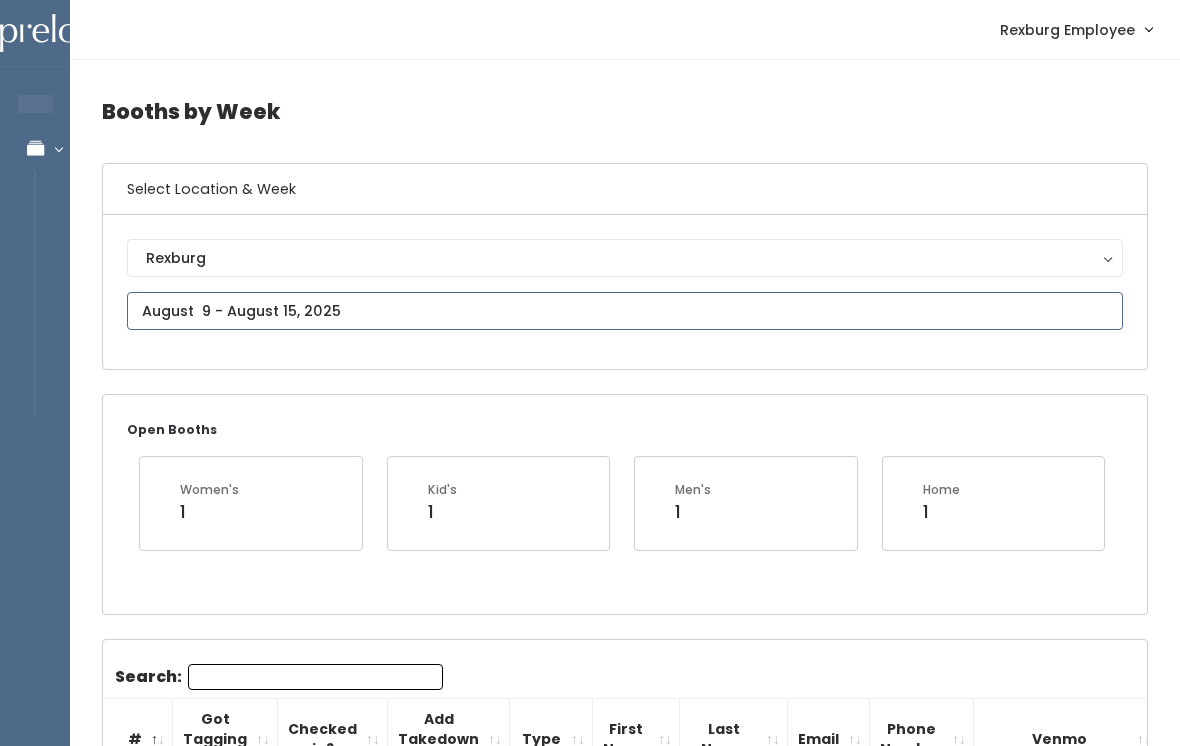 click at bounding box center (625, 311) 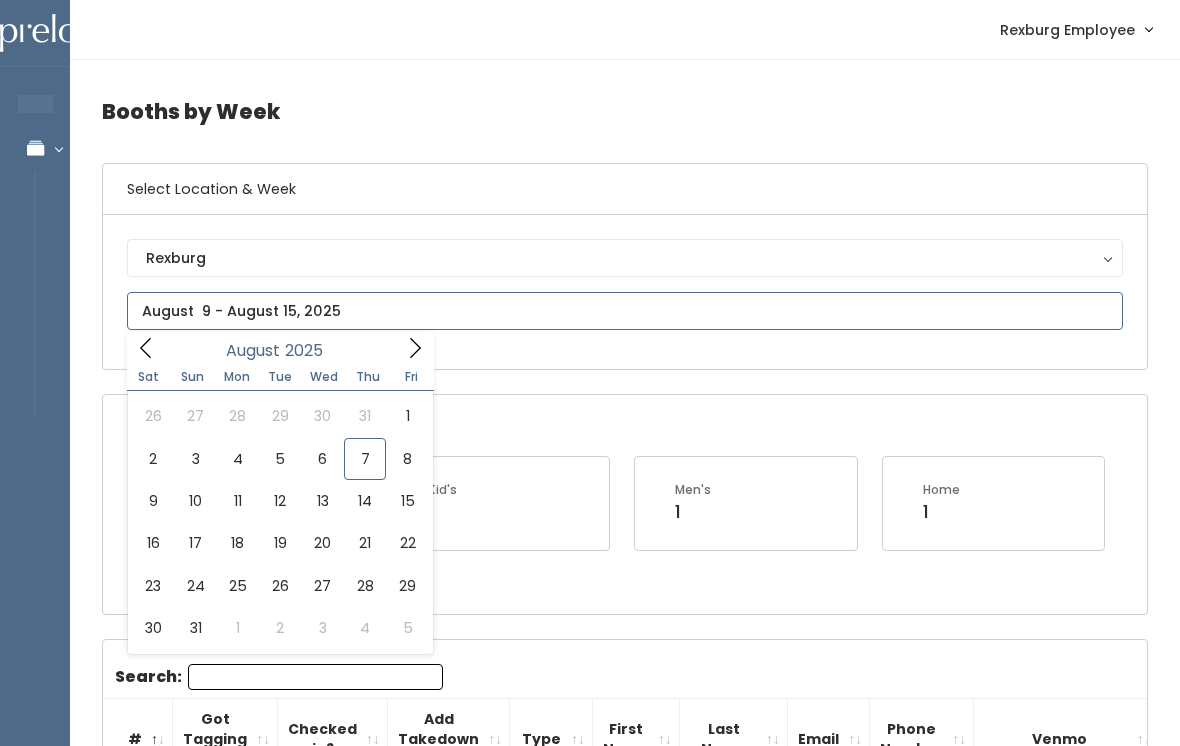 type on "August 16 to August 22" 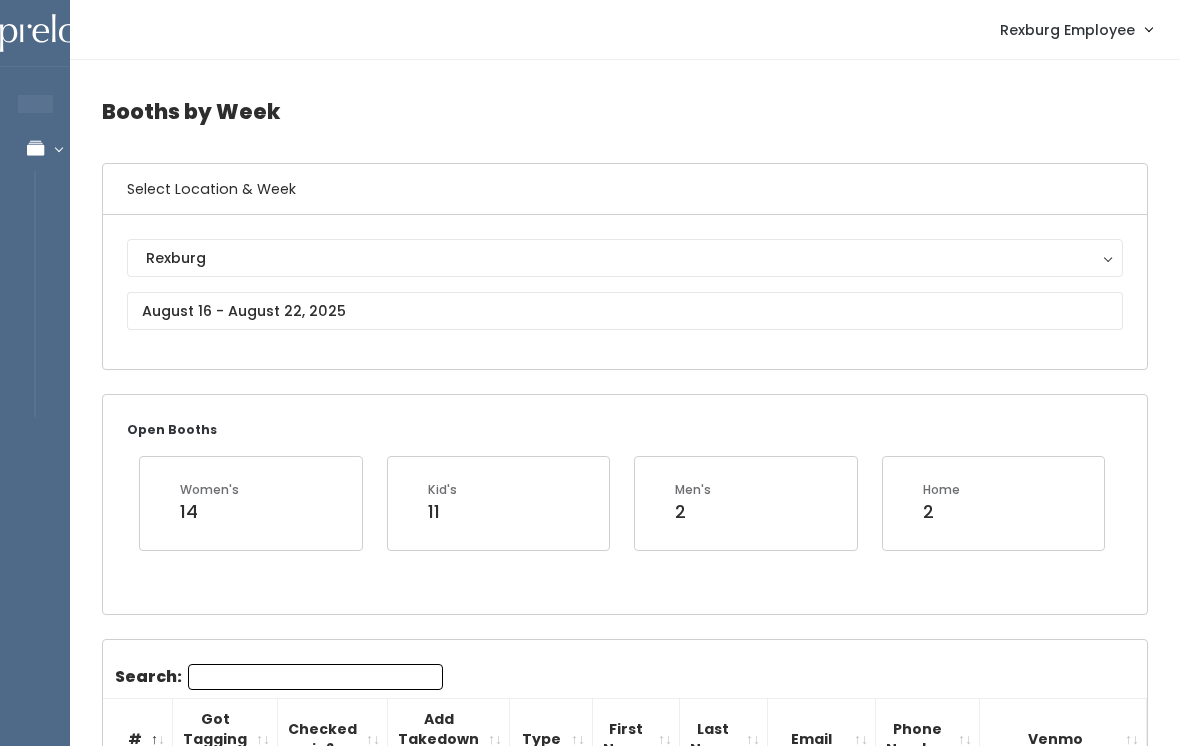 scroll, scrollTop: 0, scrollLeft: 0, axis: both 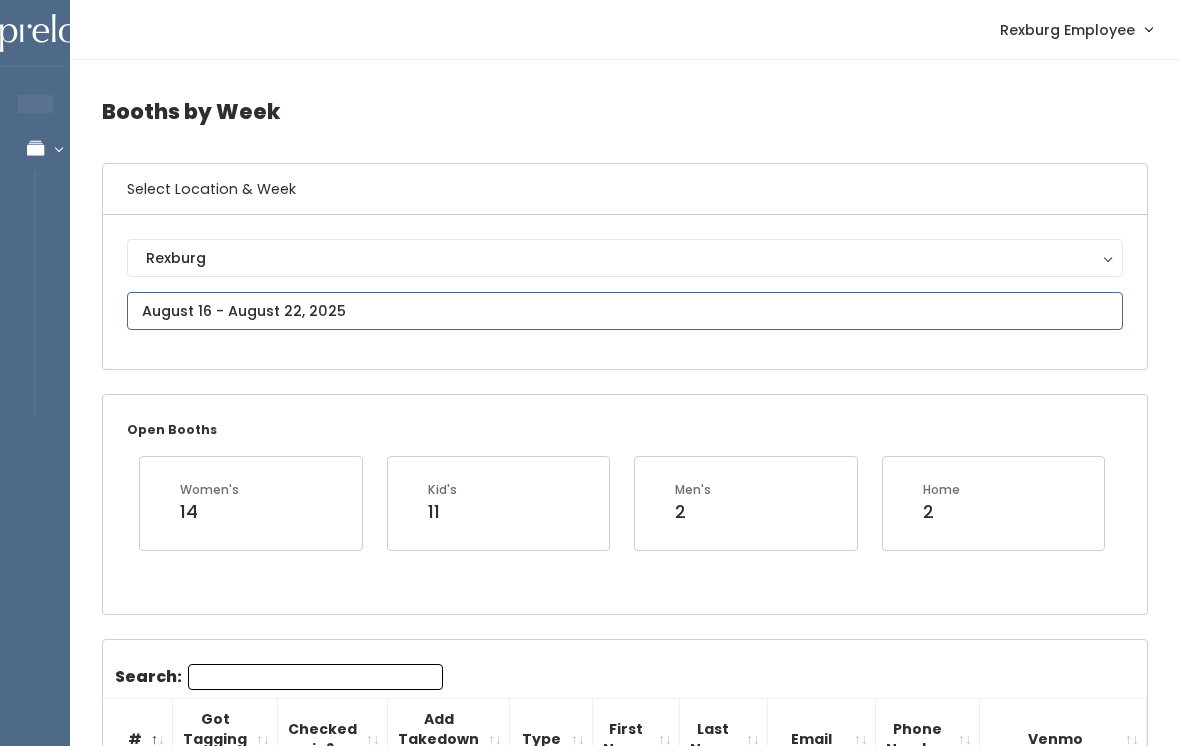click at bounding box center (625, 311) 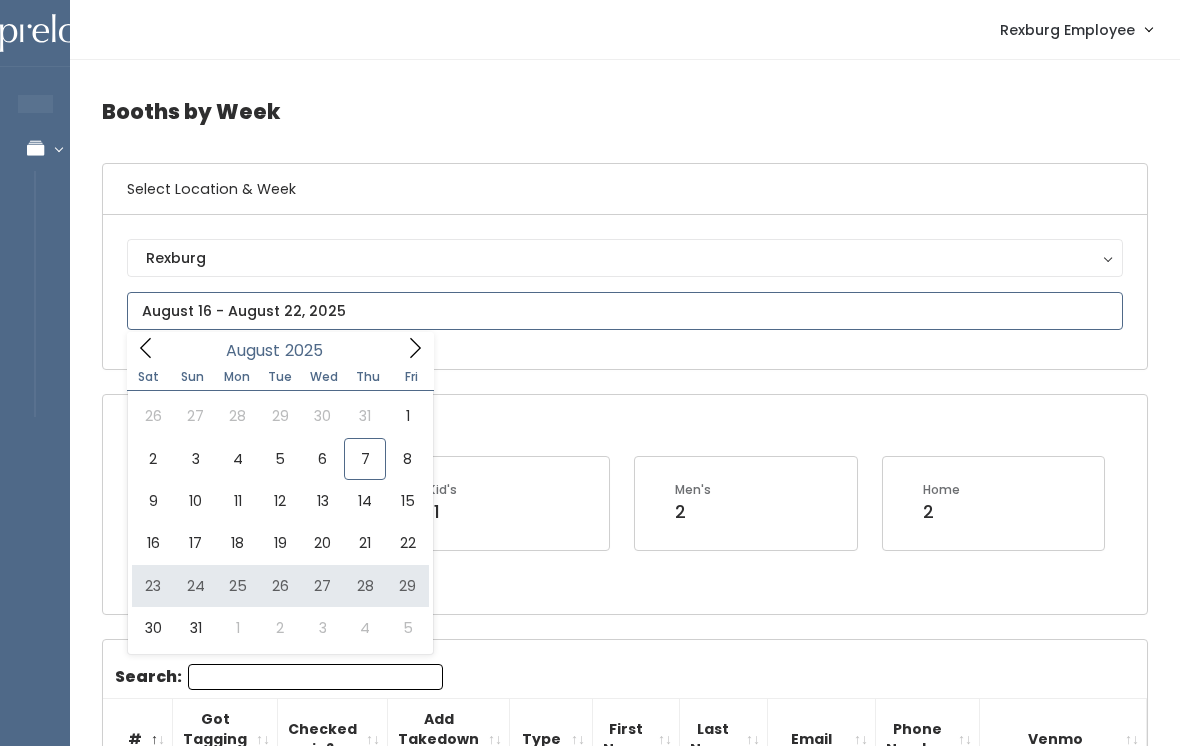 type on "[DATE] to [DATE]" 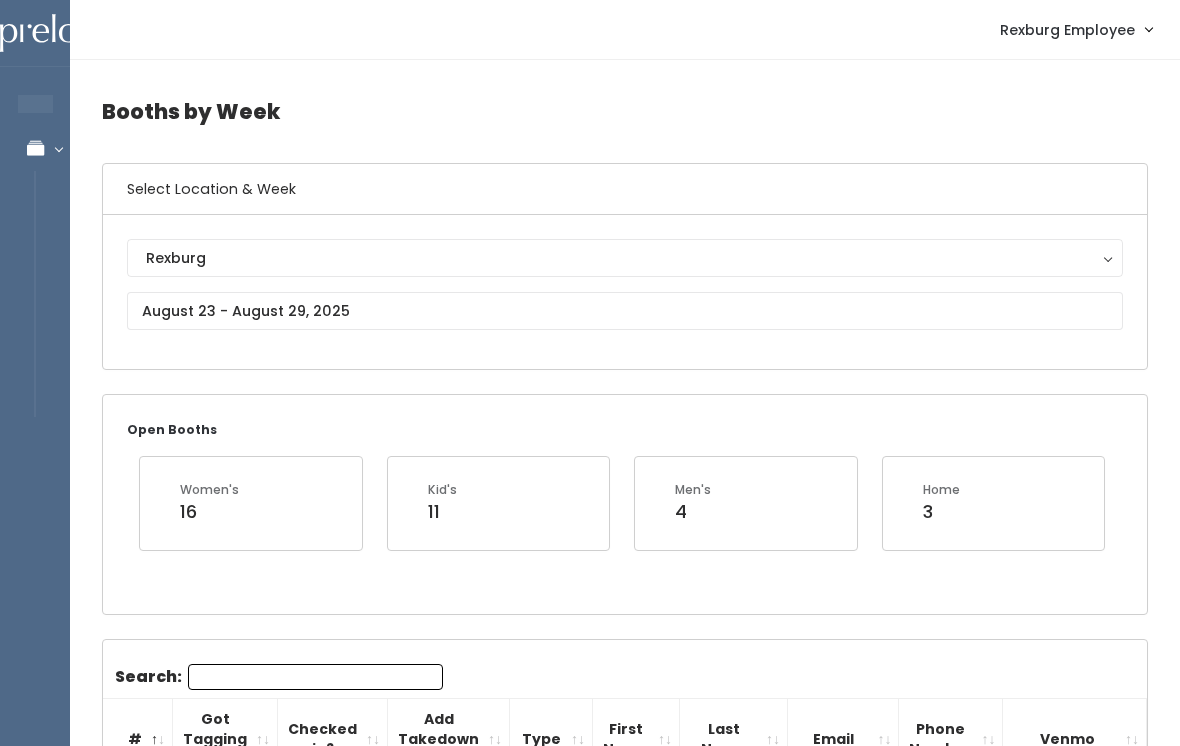 scroll, scrollTop: 0, scrollLeft: 0, axis: both 